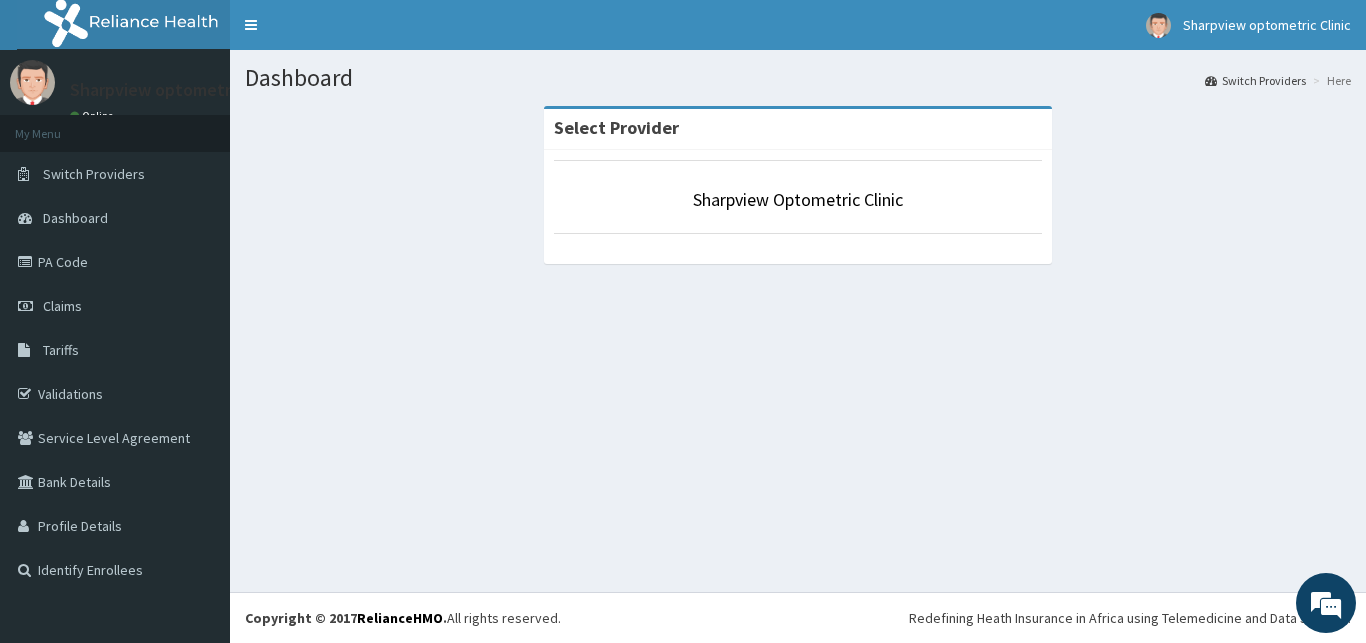 scroll, scrollTop: 0, scrollLeft: 0, axis: both 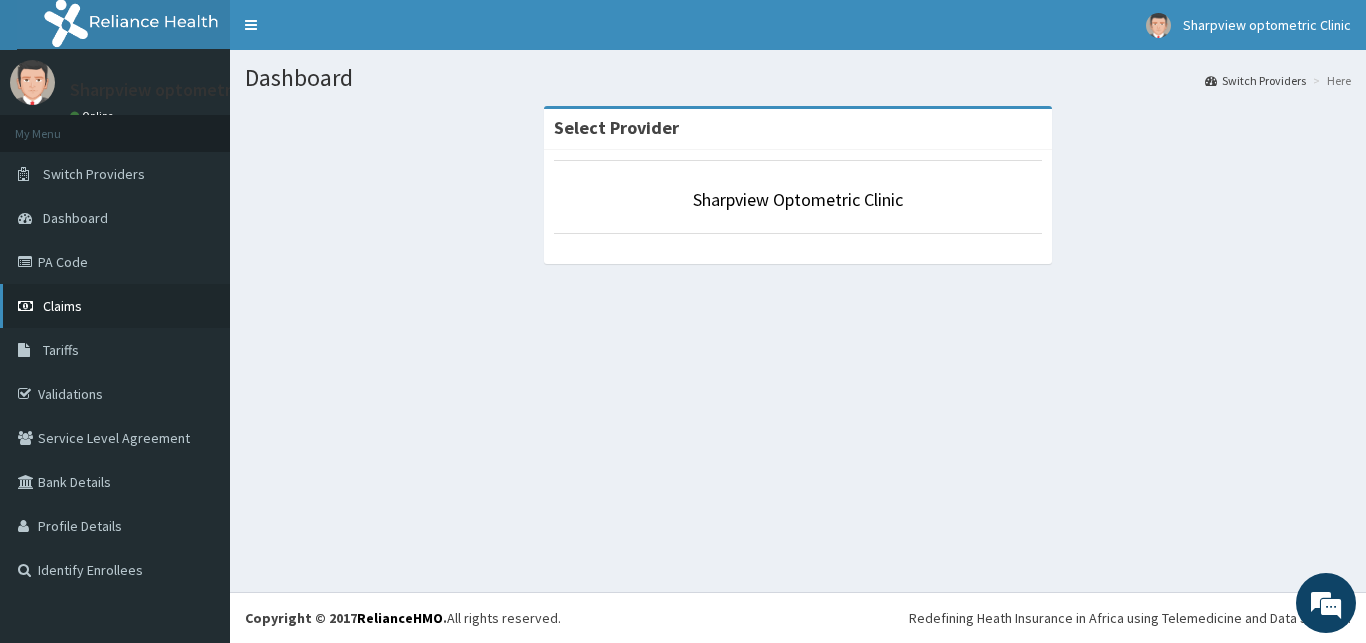 click on "Claims" at bounding box center [62, 306] 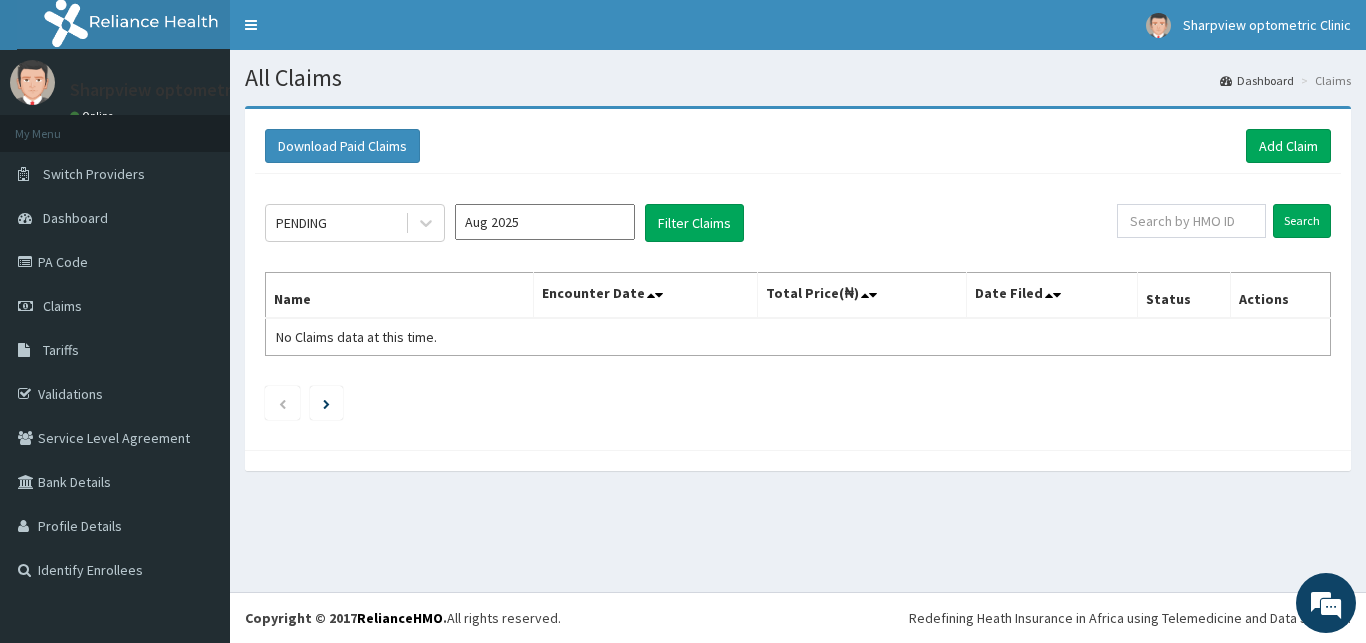 scroll, scrollTop: 0, scrollLeft: 0, axis: both 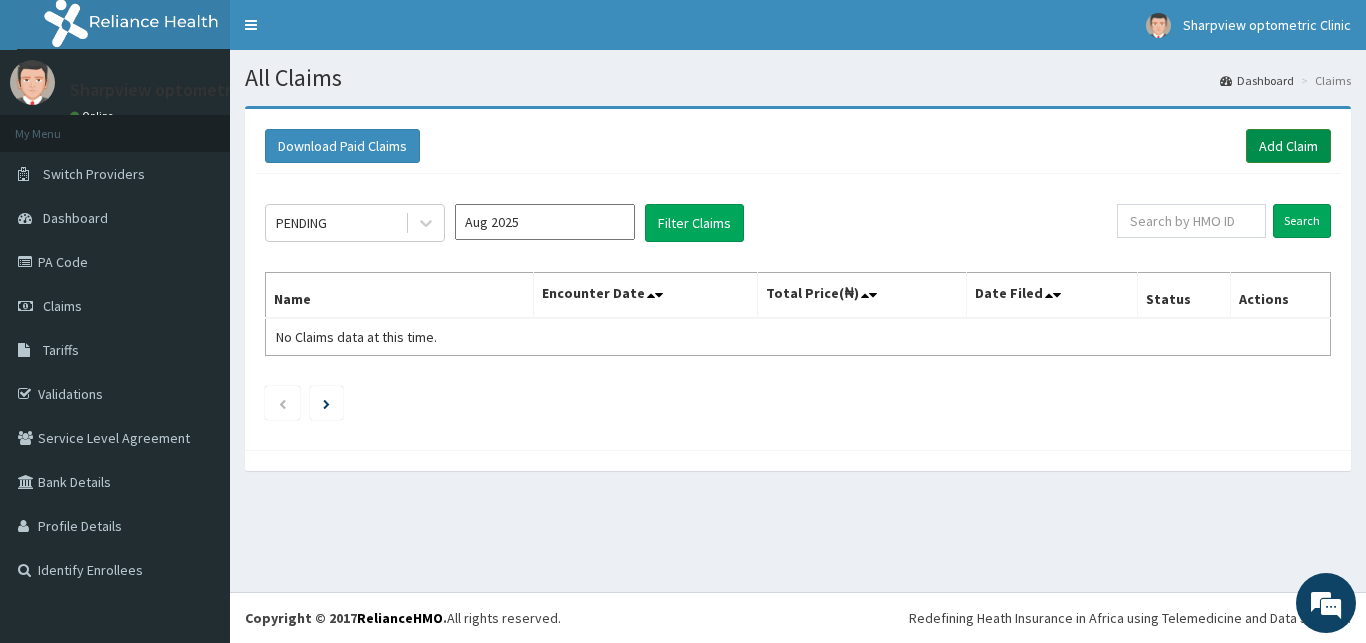 click on "Add Claim" at bounding box center [1288, 146] 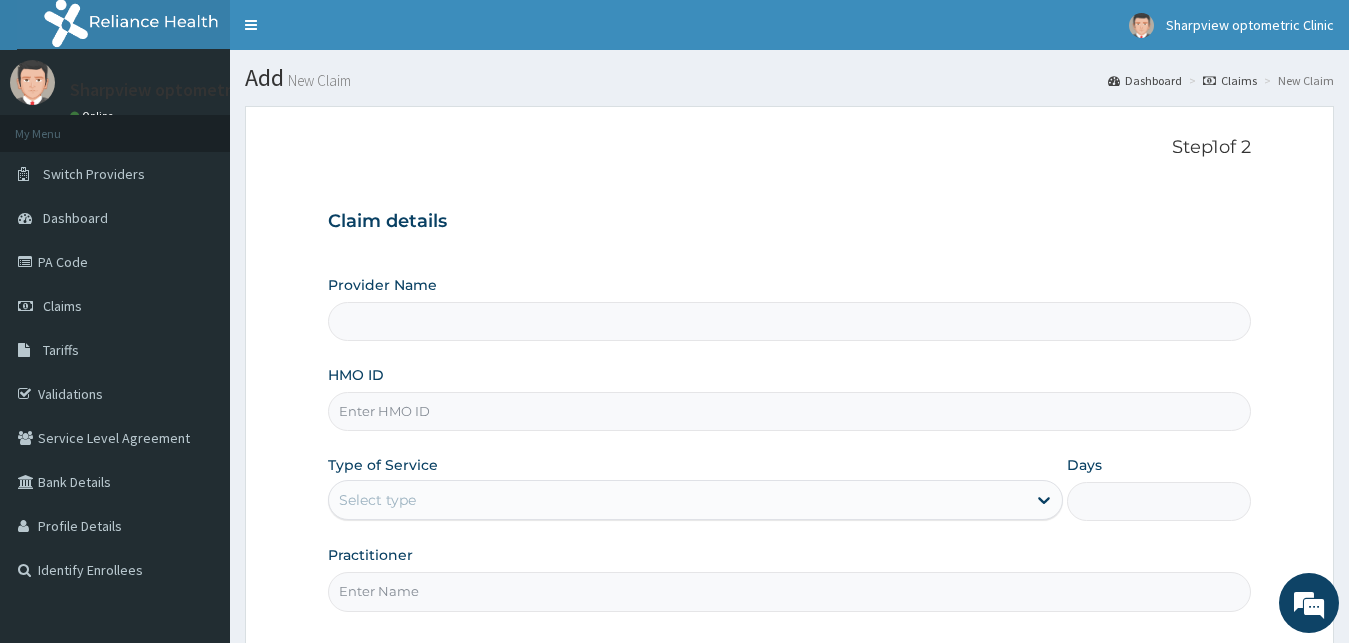 scroll, scrollTop: 0, scrollLeft: 0, axis: both 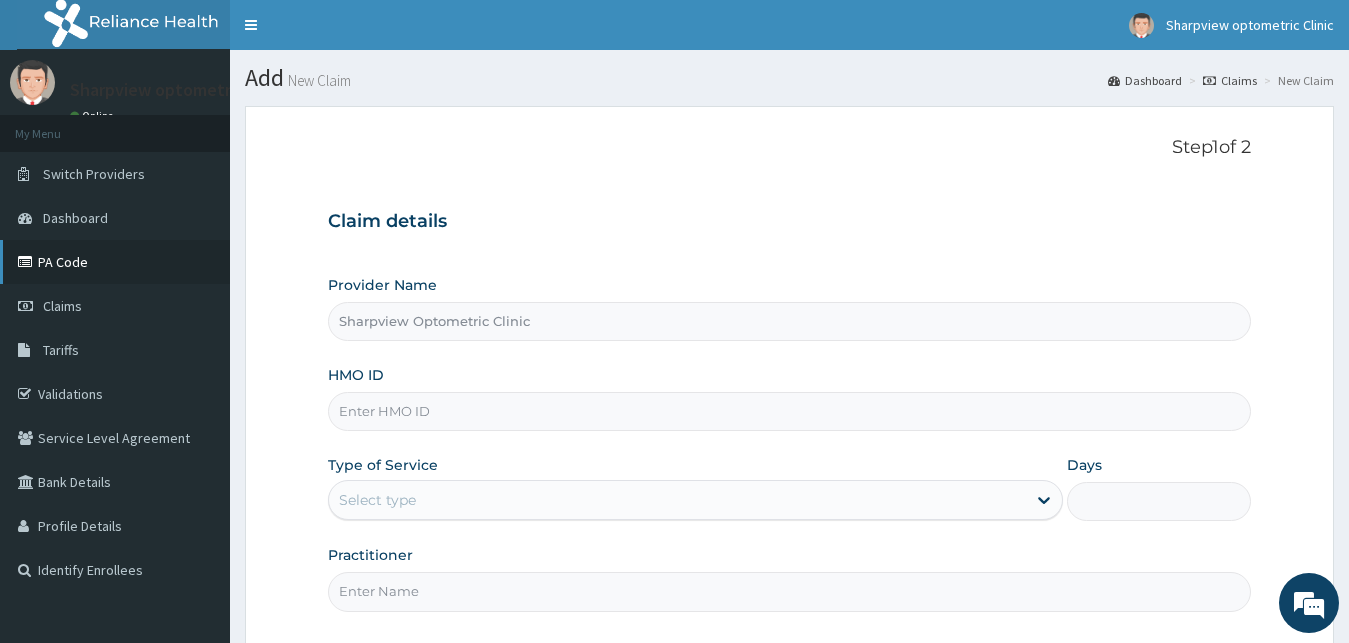 click on "PA Code" at bounding box center [115, 262] 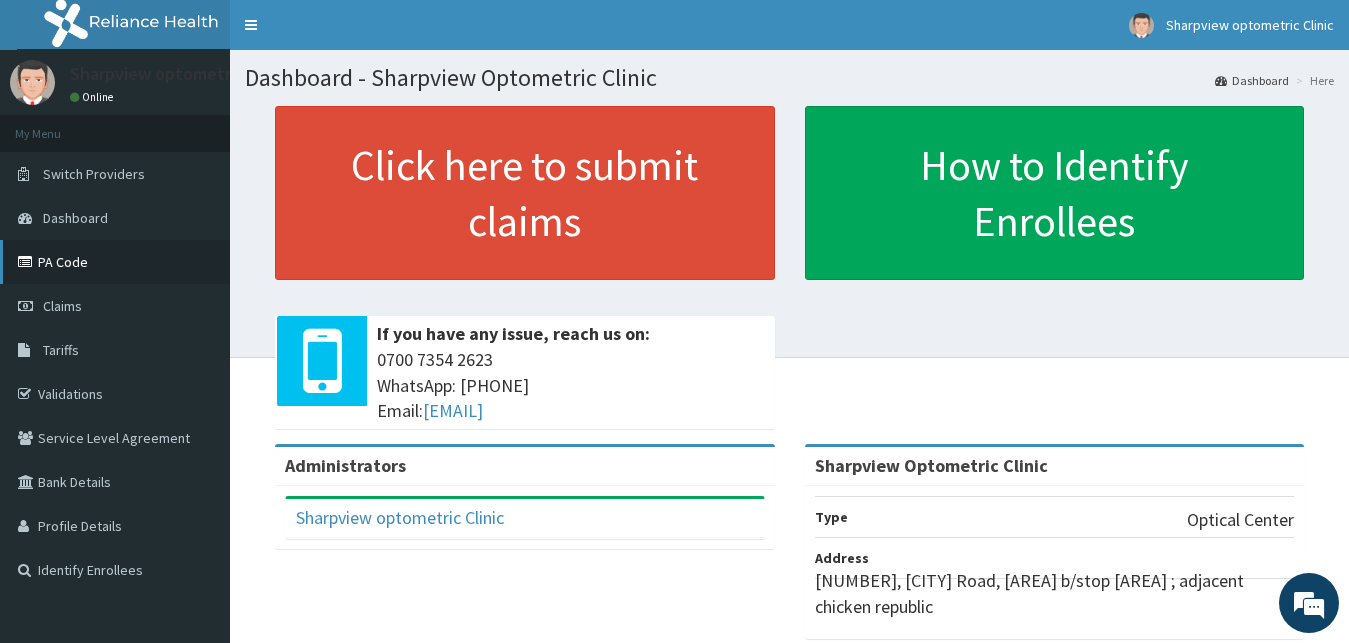 scroll, scrollTop: 0, scrollLeft: 0, axis: both 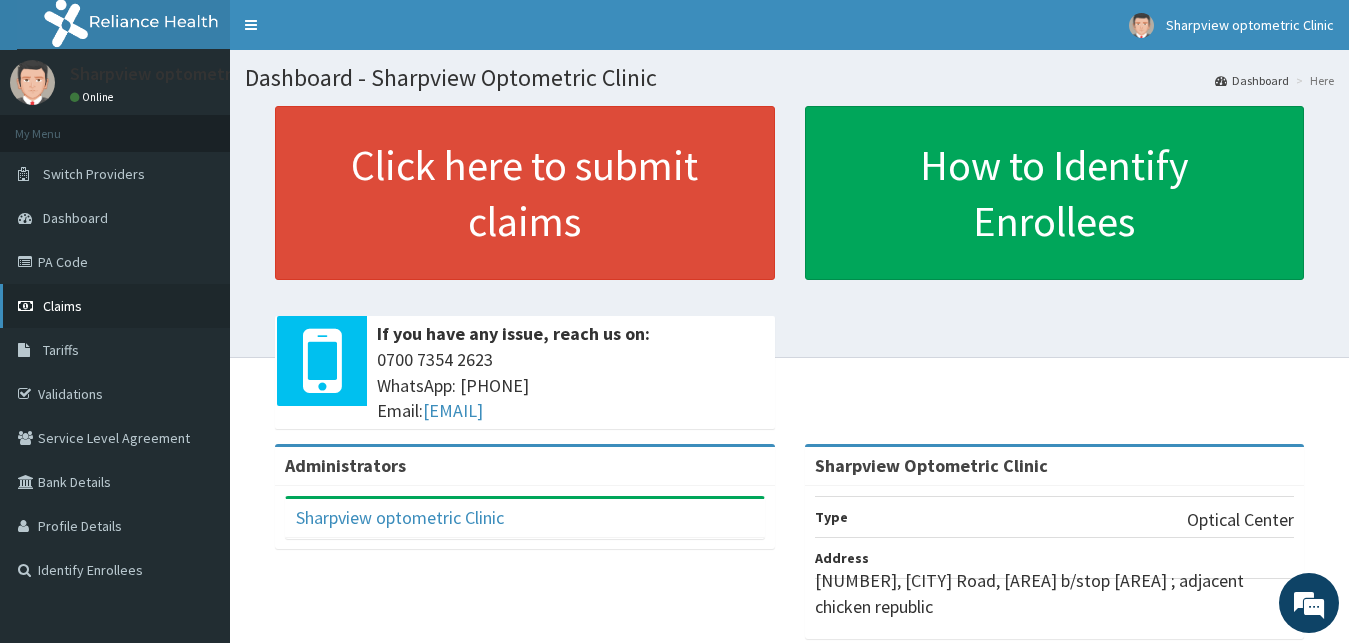 click on "Claims" at bounding box center (115, 306) 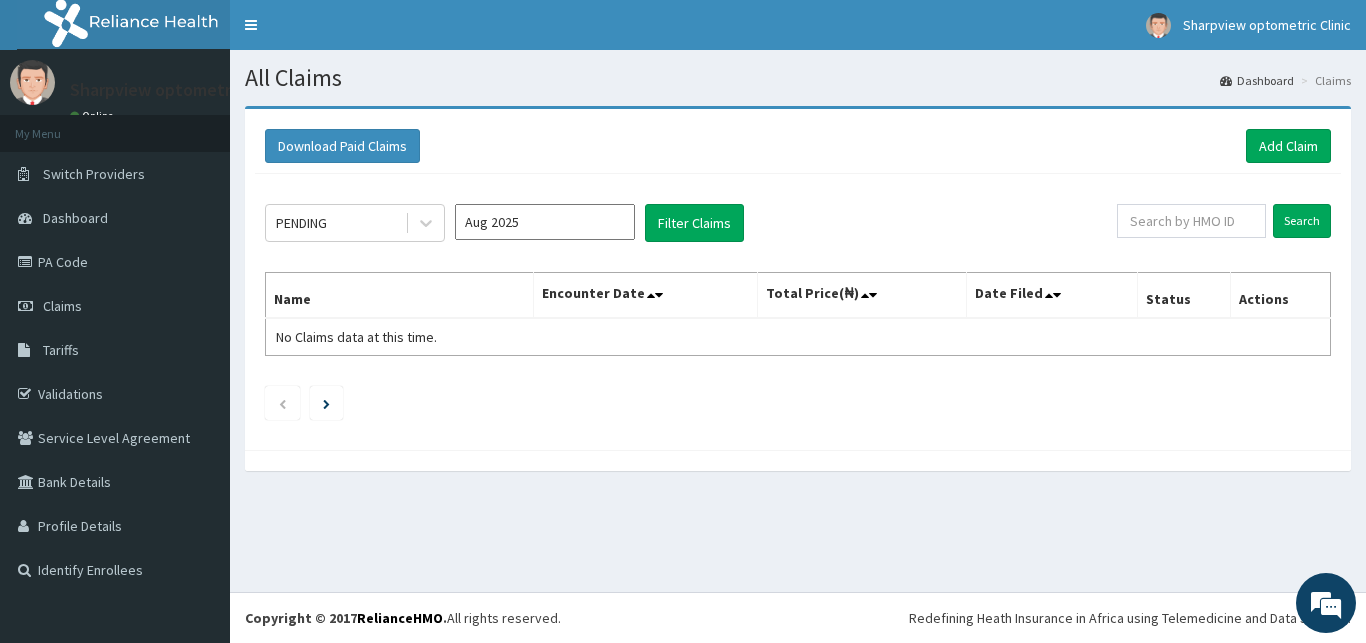 scroll, scrollTop: 0, scrollLeft: 0, axis: both 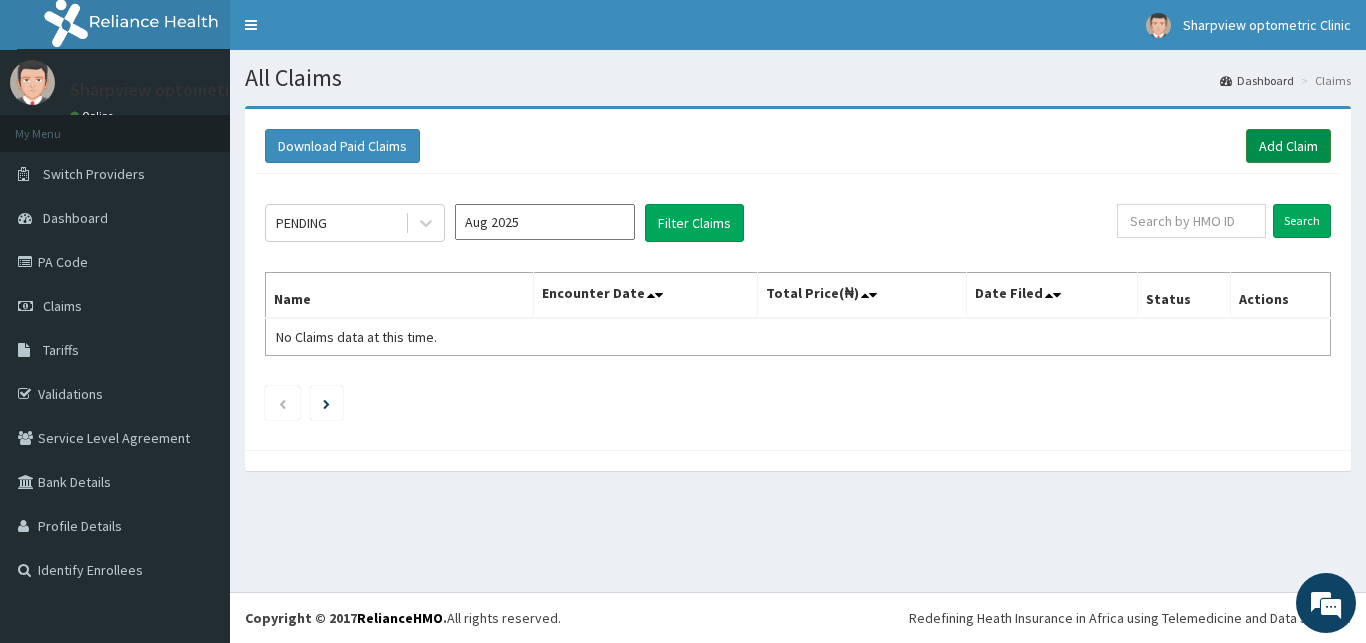 click on "Add Claim" at bounding box center (1288, 146) 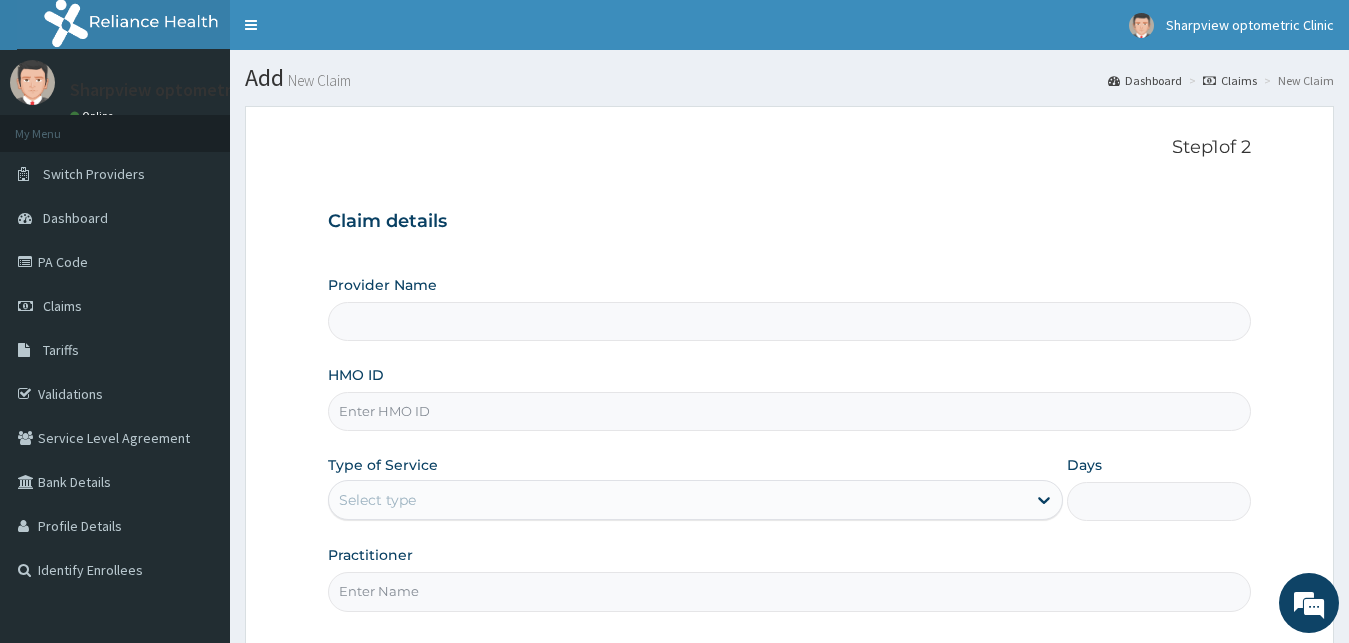 scroll, scrollTop: 0, scrollLeft: 0, axis: both 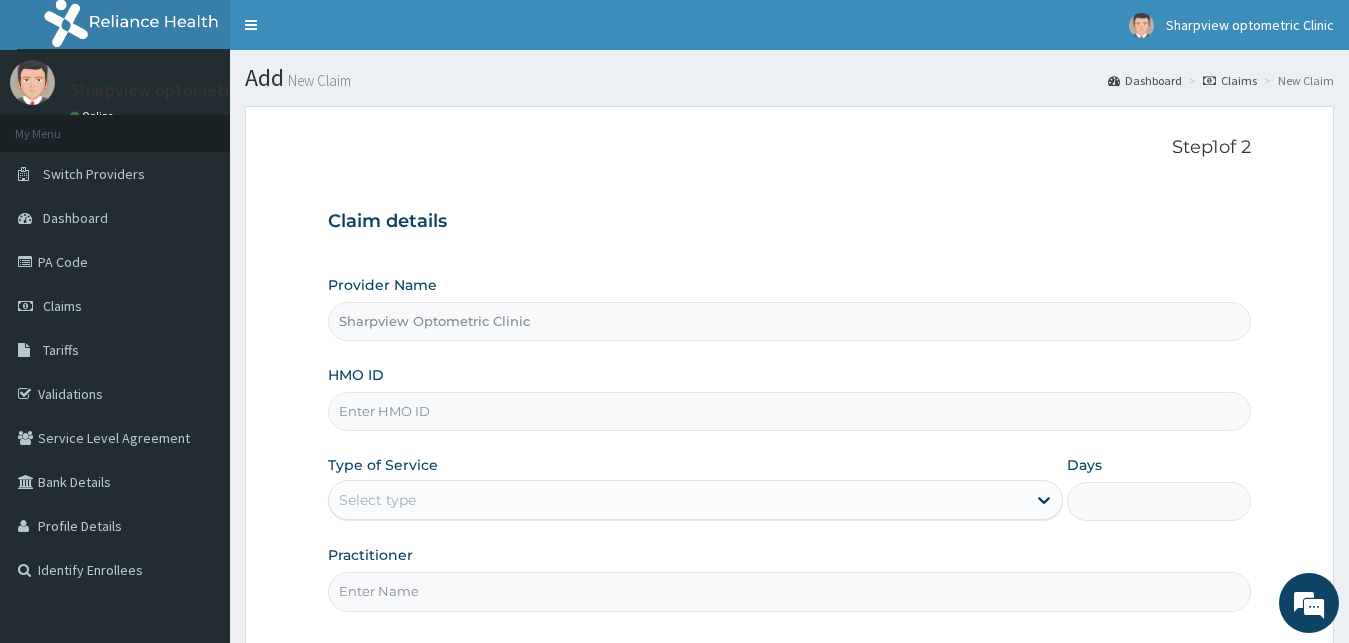 click on "HMO ID" at bounding box center (790, 411) 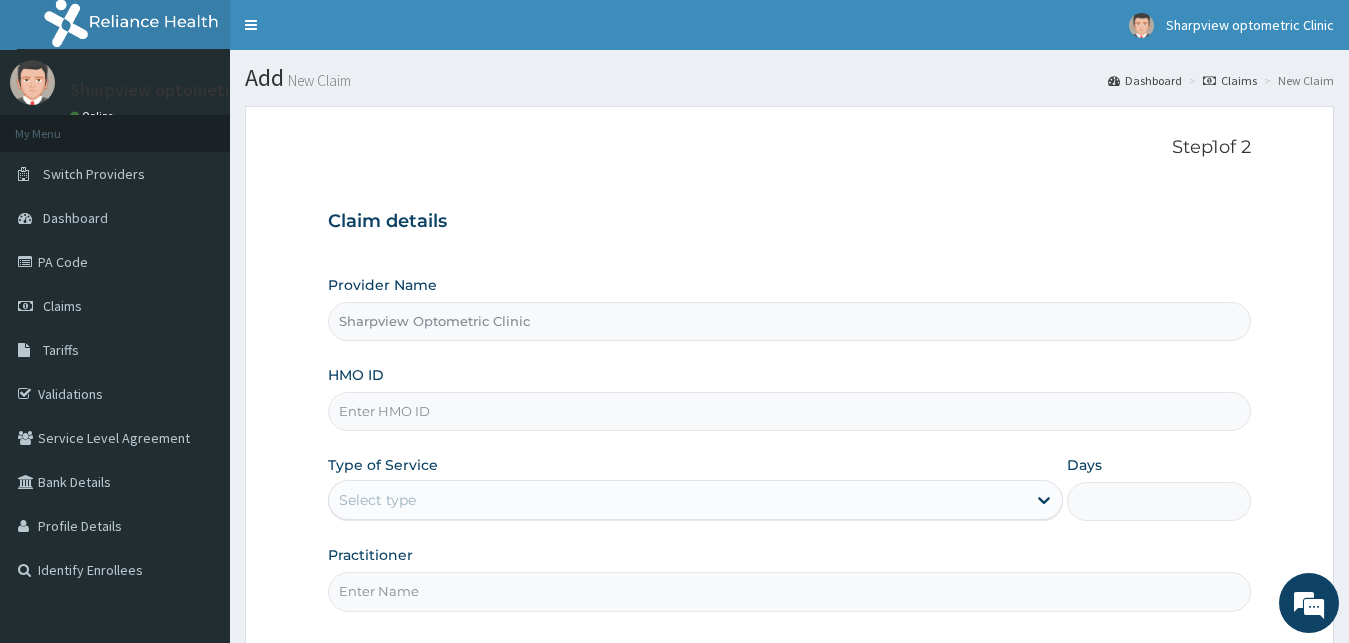 scroll, scrollTop: 0, scrollLeft: 0, axis: both 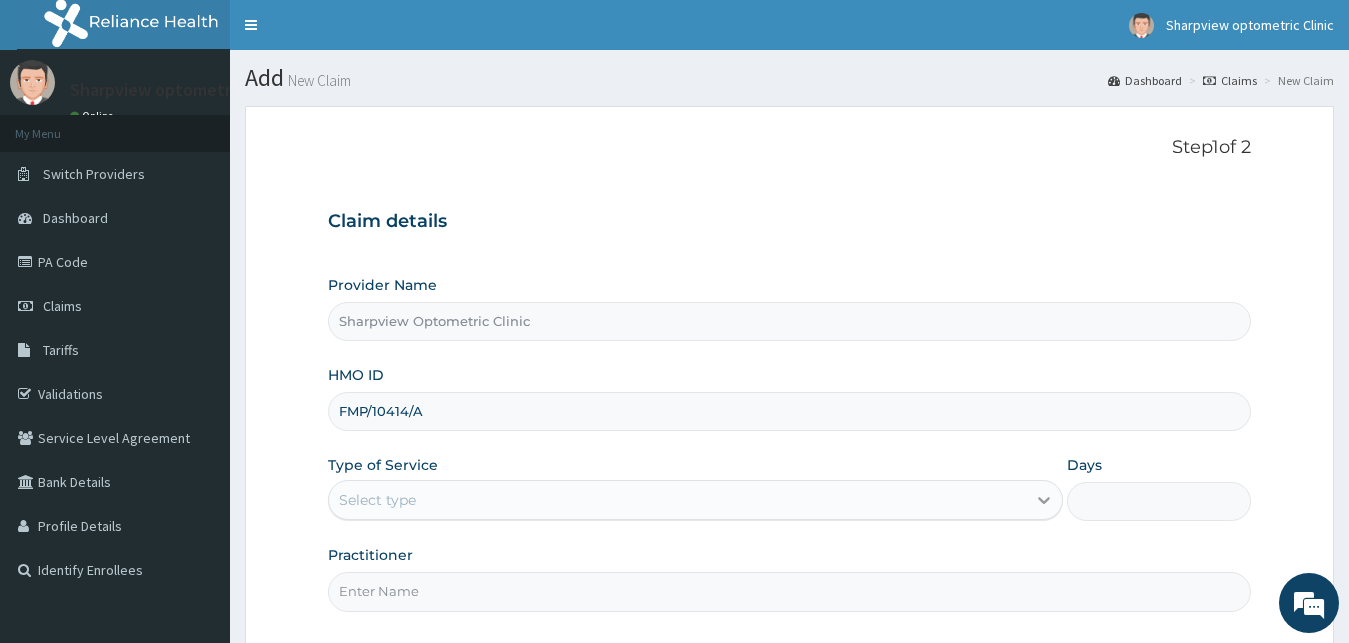 type on "FMP/10414/A" 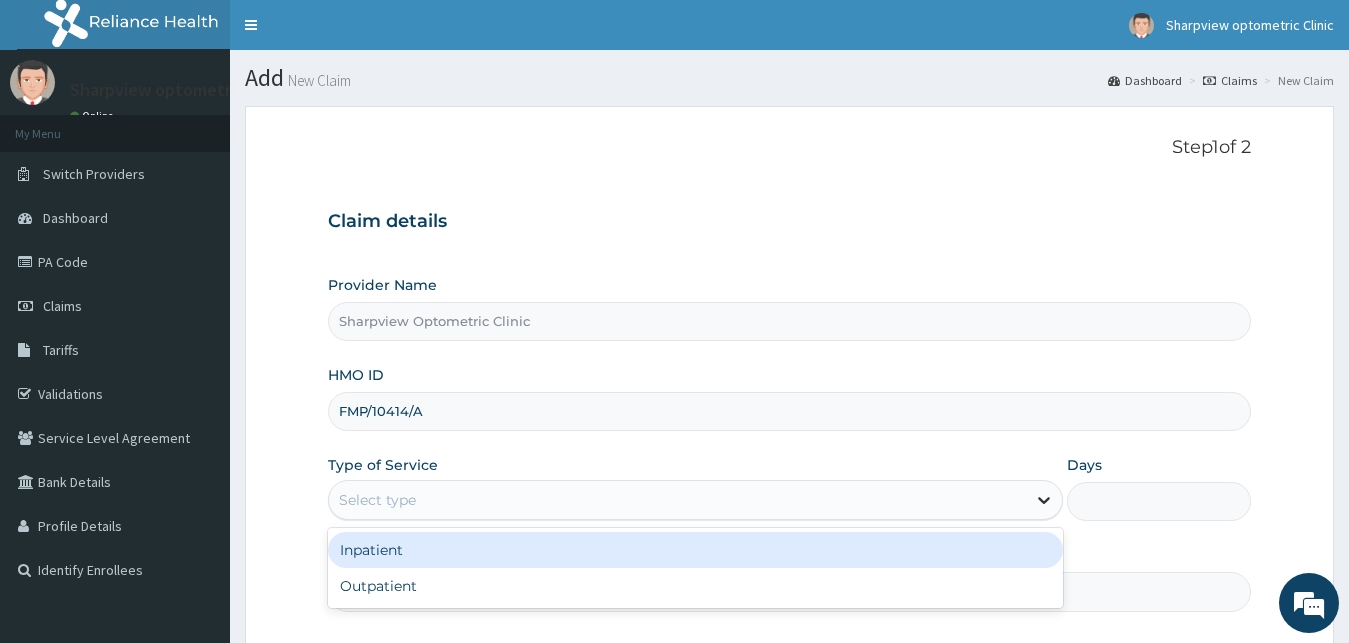 click 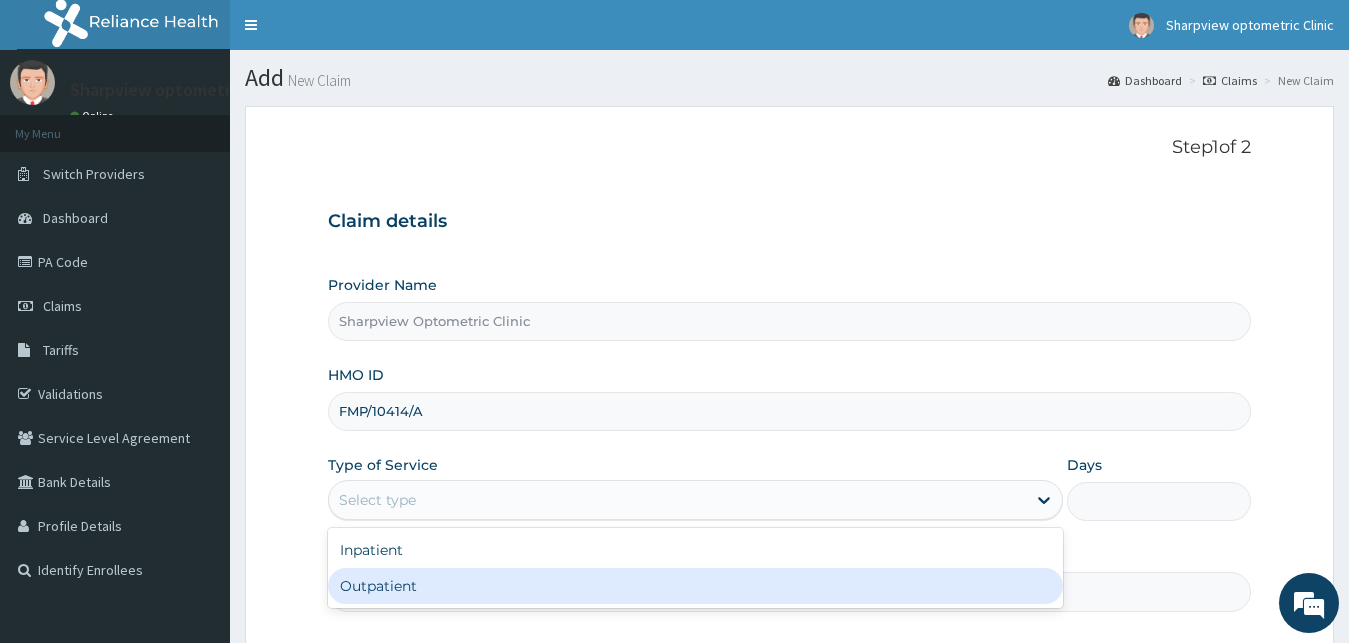 click on "Outpatient" at bounding box center (696, 586) 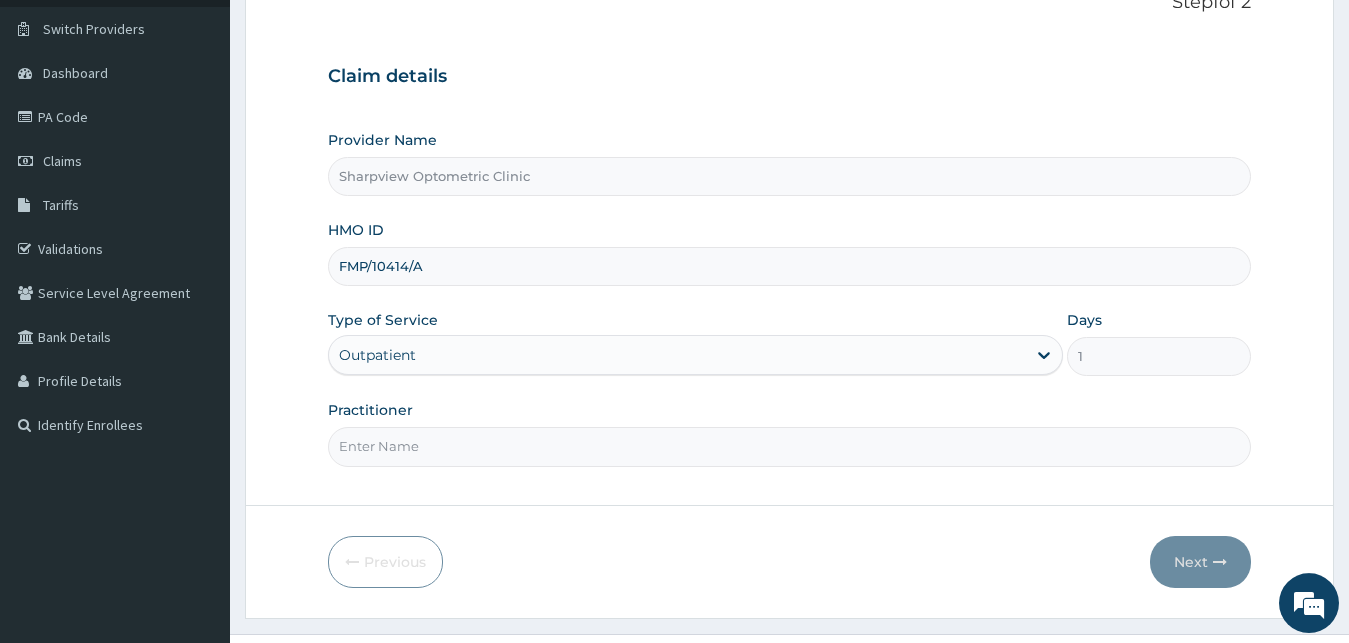 scroll, scrollTop: 187, scrollLeft: 0, axis: vertical 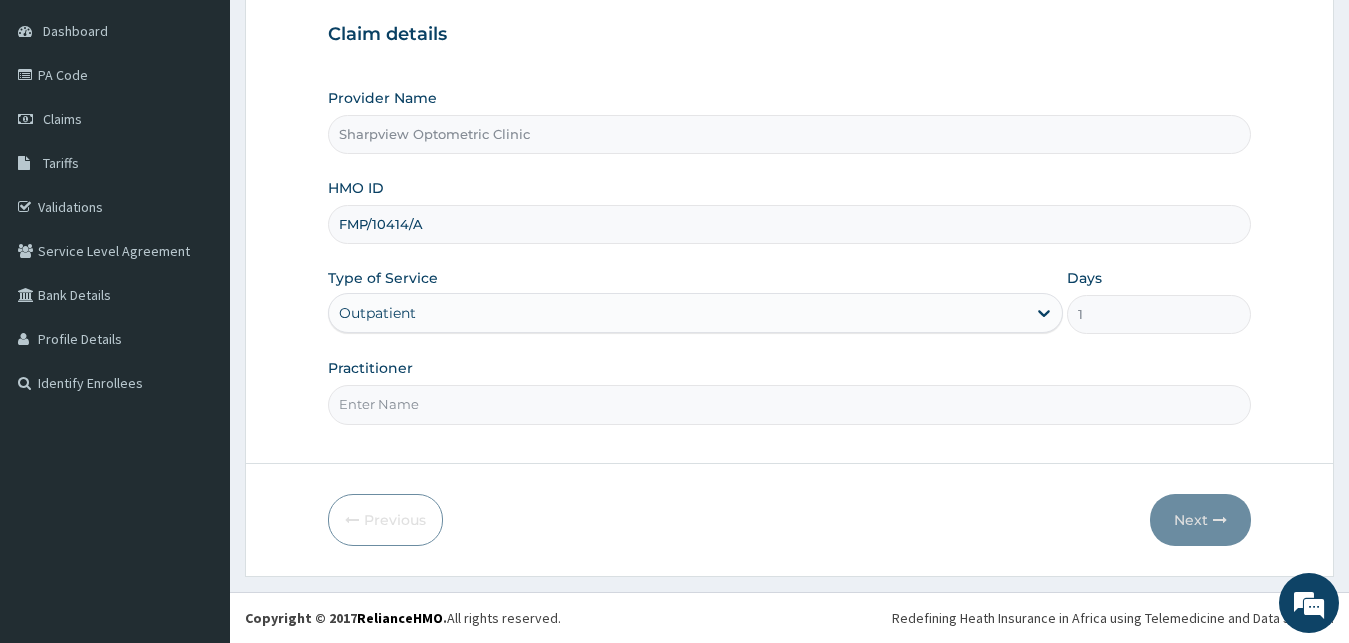 click on "Practitioner" at bounding box center [790, 404] 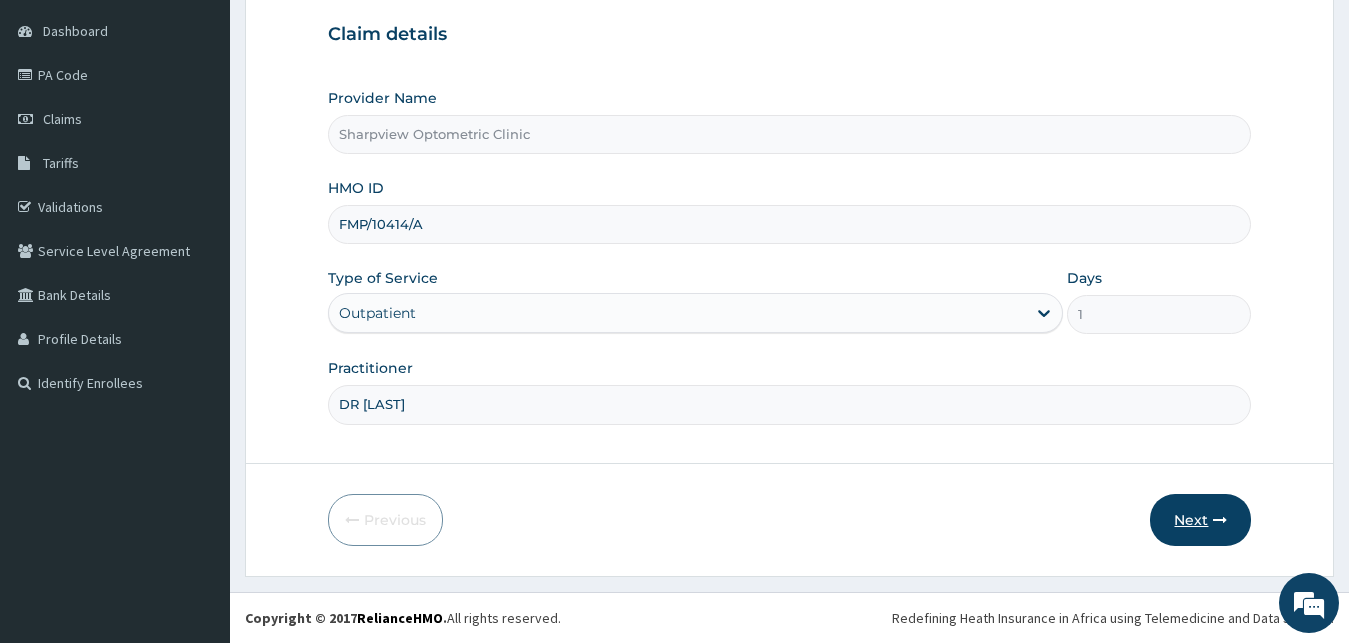 type on "DR SURPRISE" 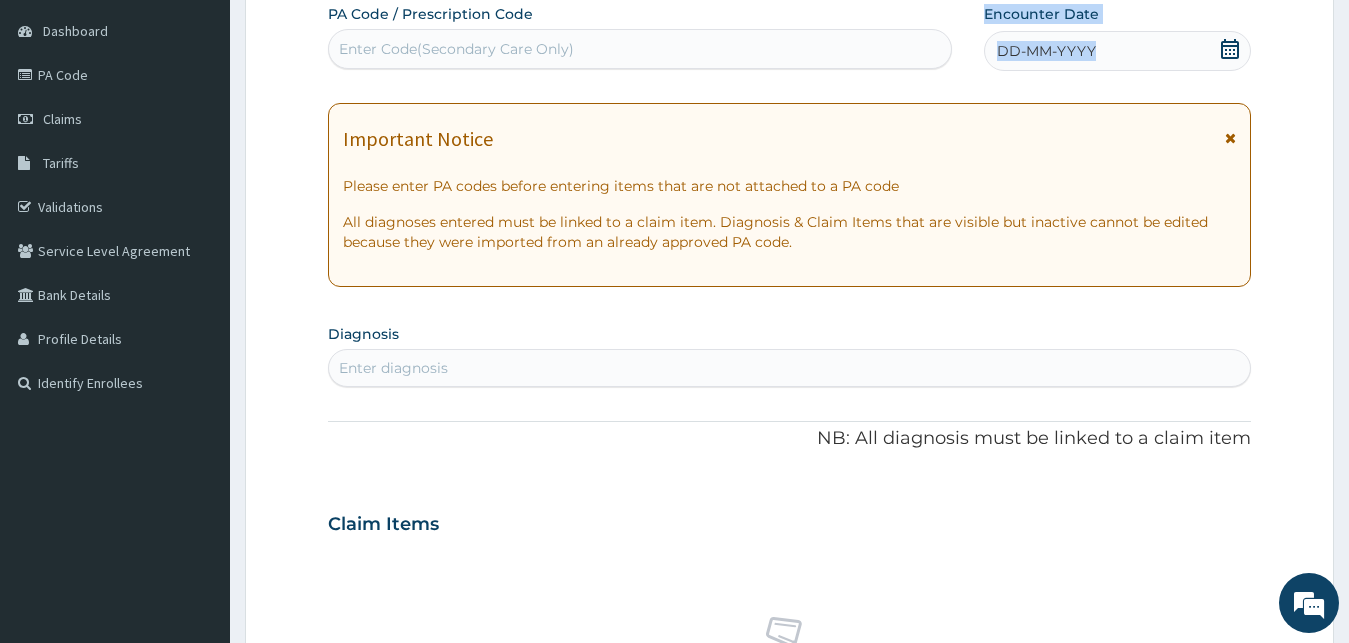 drag, startPoint x: 971, startPoint y: 142, endPoint x: 833, endPoint y: 43, distance: 169.83817 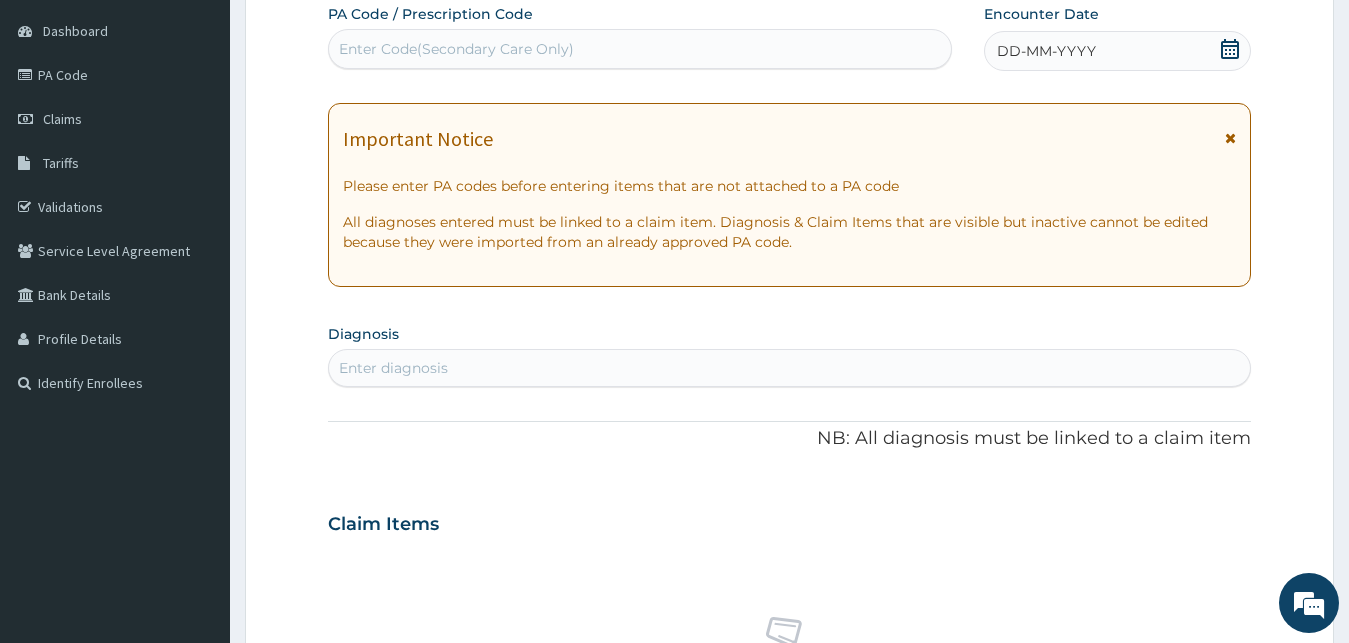 click on "Enter Code(Secondary Care Only)" at bounding box center [640, 49] 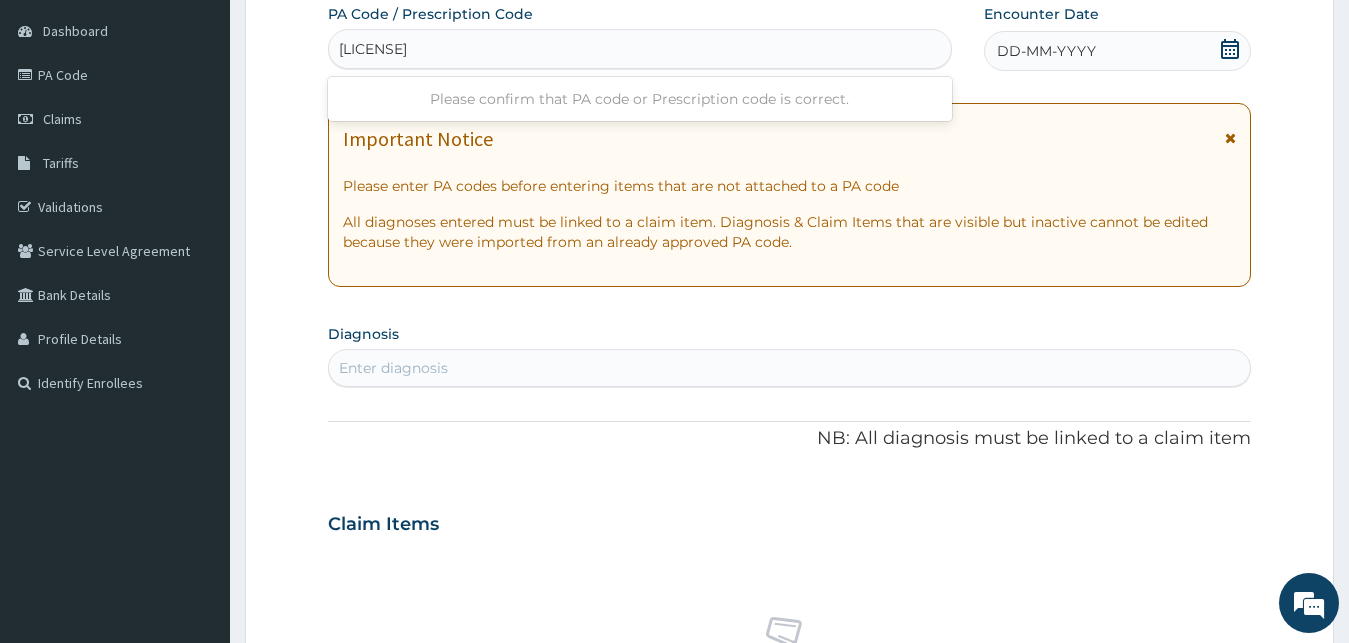 type on "PA/99399B" 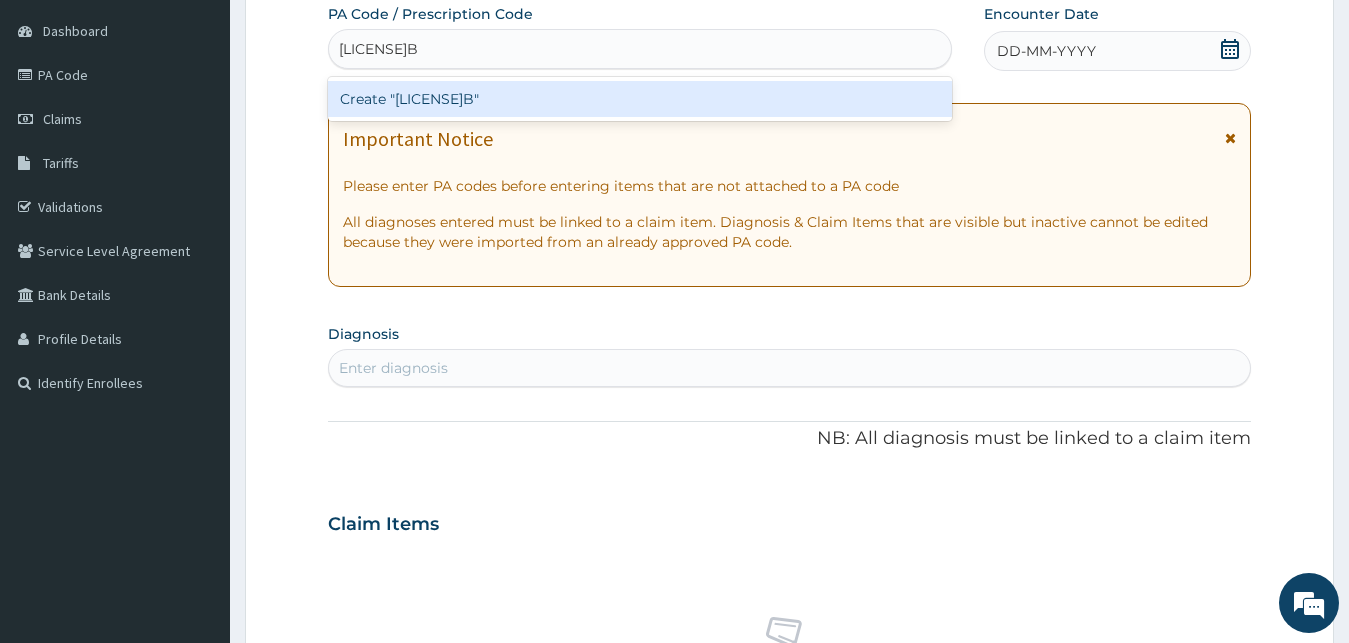 click on "Create "PA/99399B"" at bounding box center (640, 99) 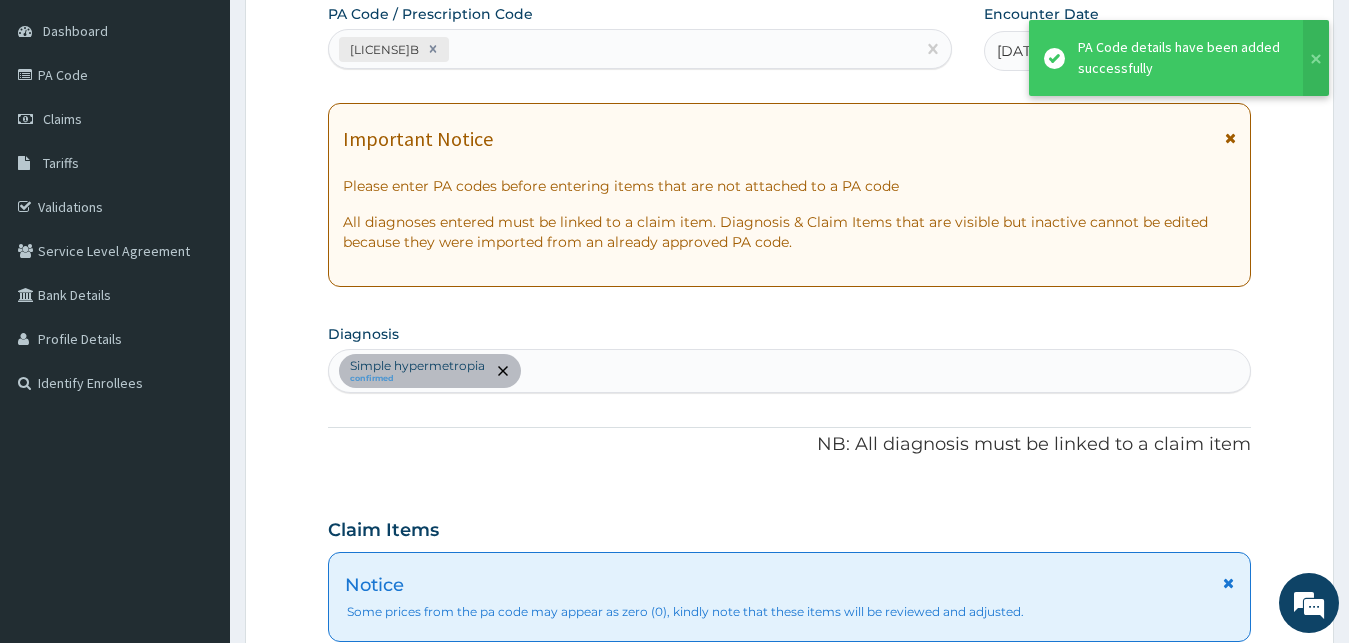 scroll, scrollTop: 856, scrollLeft: 0, axis: vertical 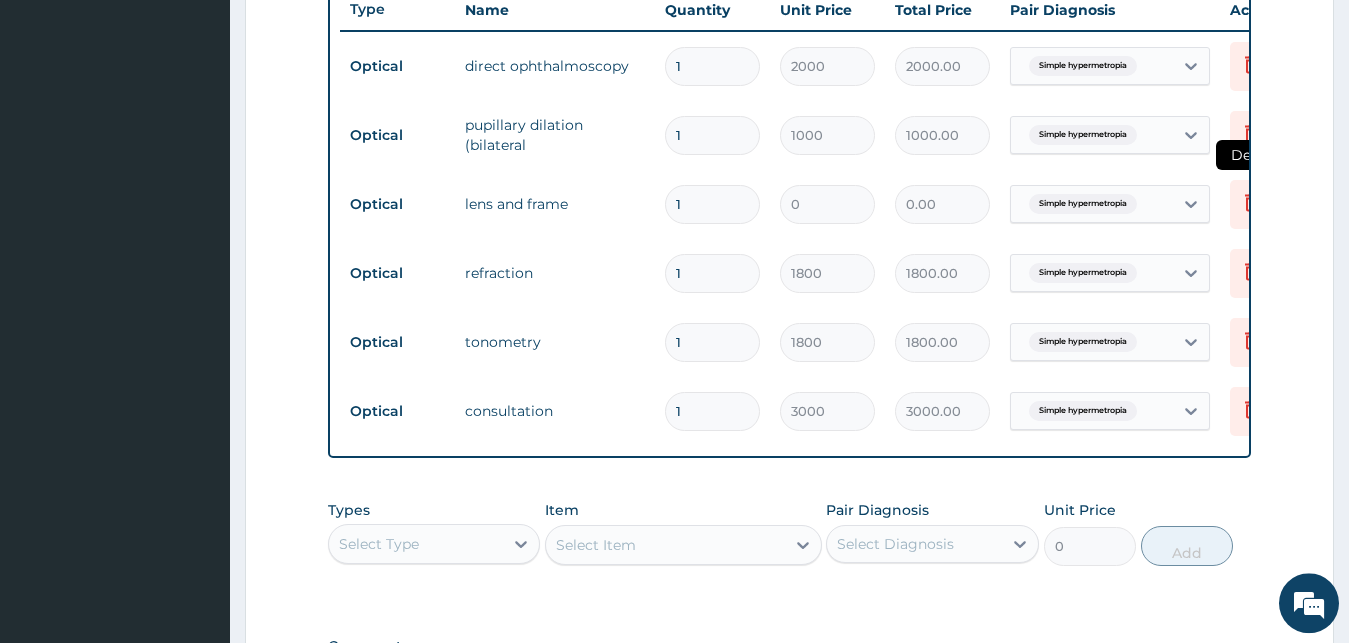 click 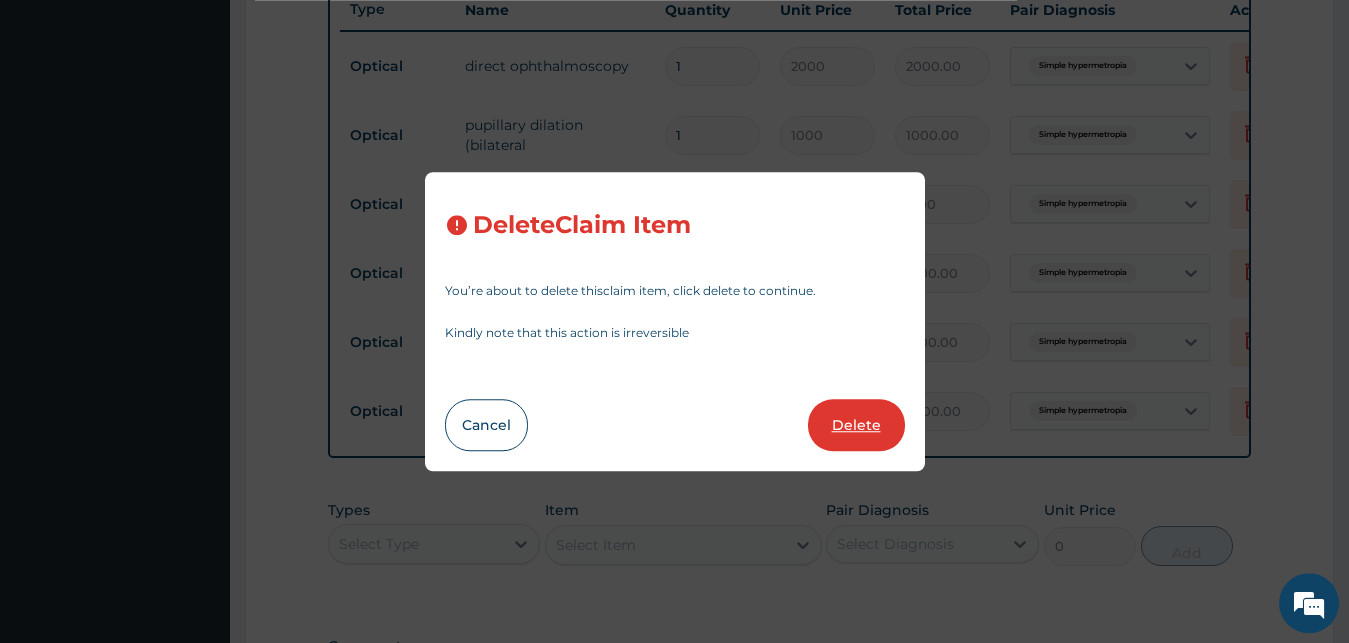 click on "Delete" at bounding box center [856, 425] 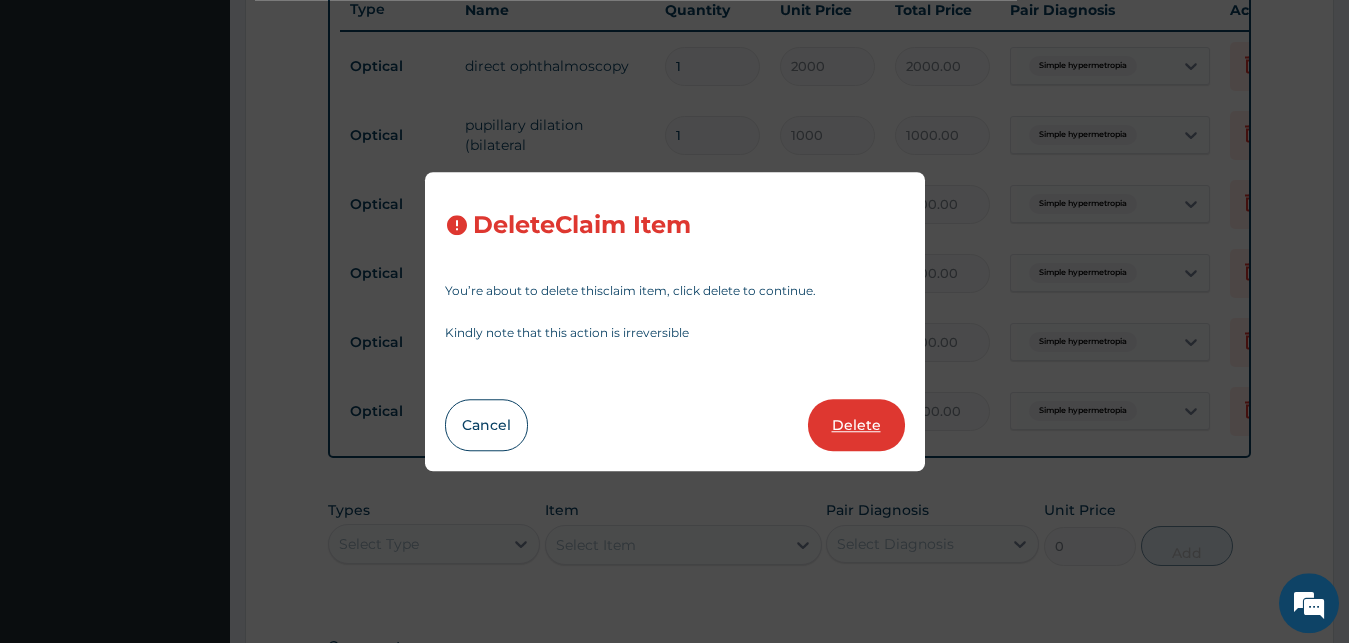 type on "3000" 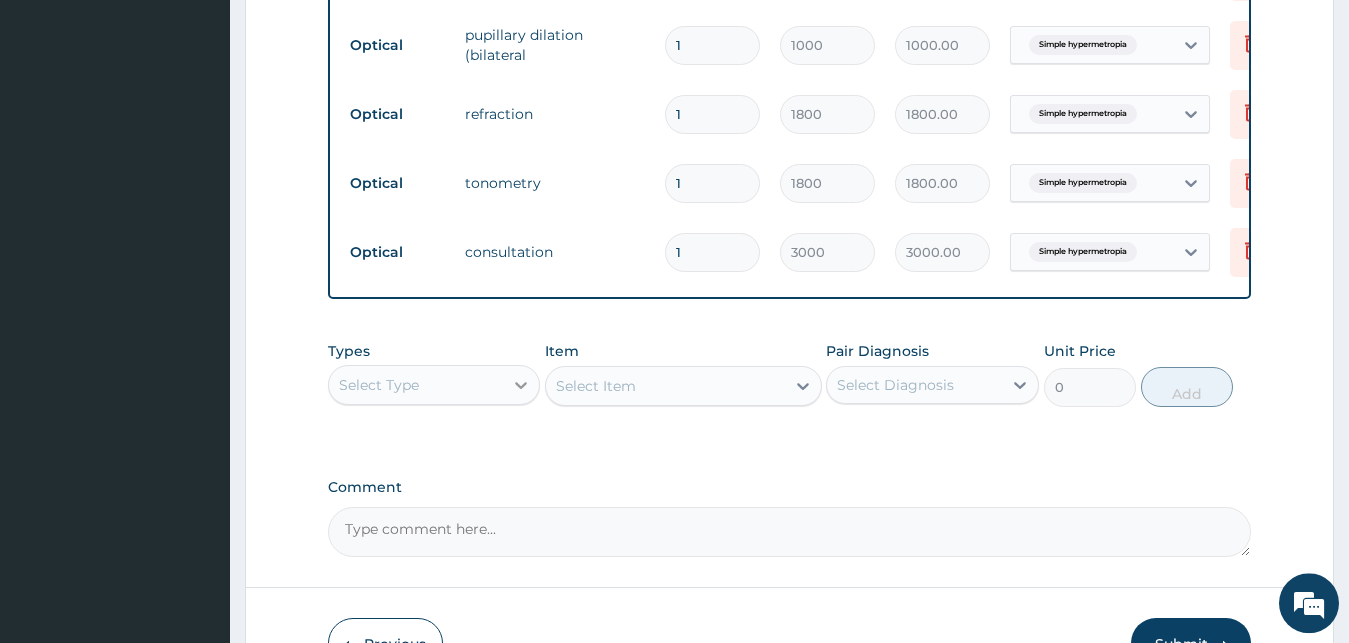 click 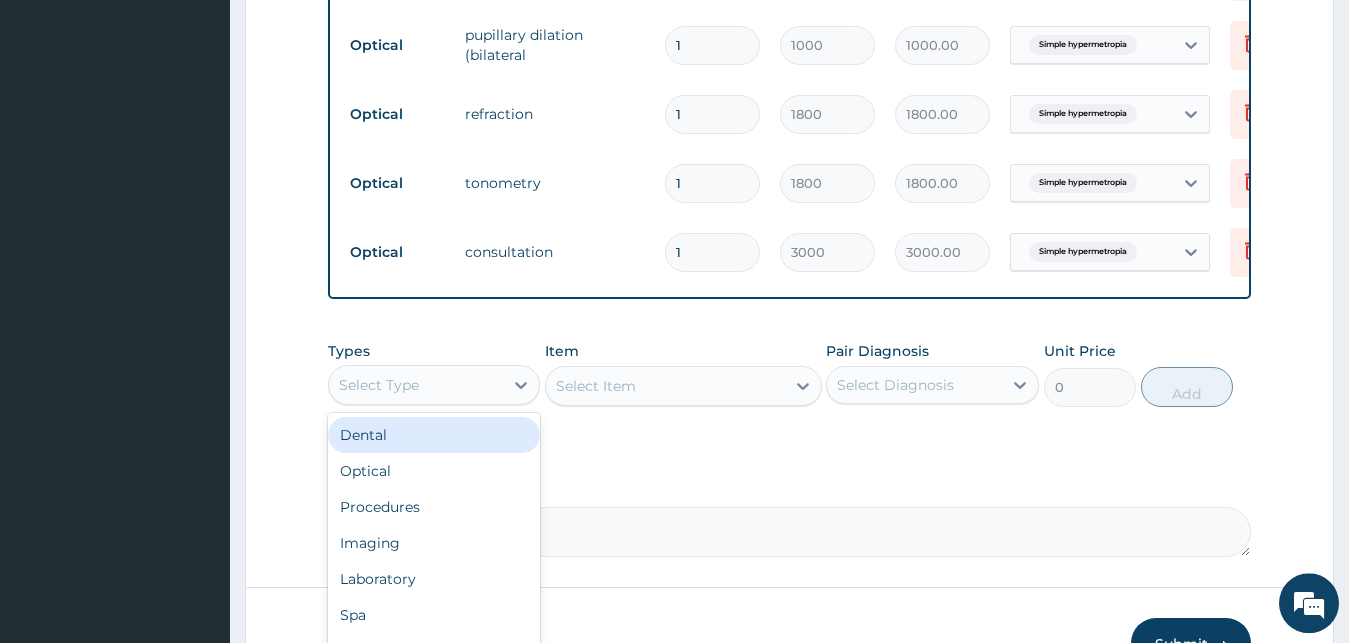 click on "Dental" at bounding box center [434, 435] 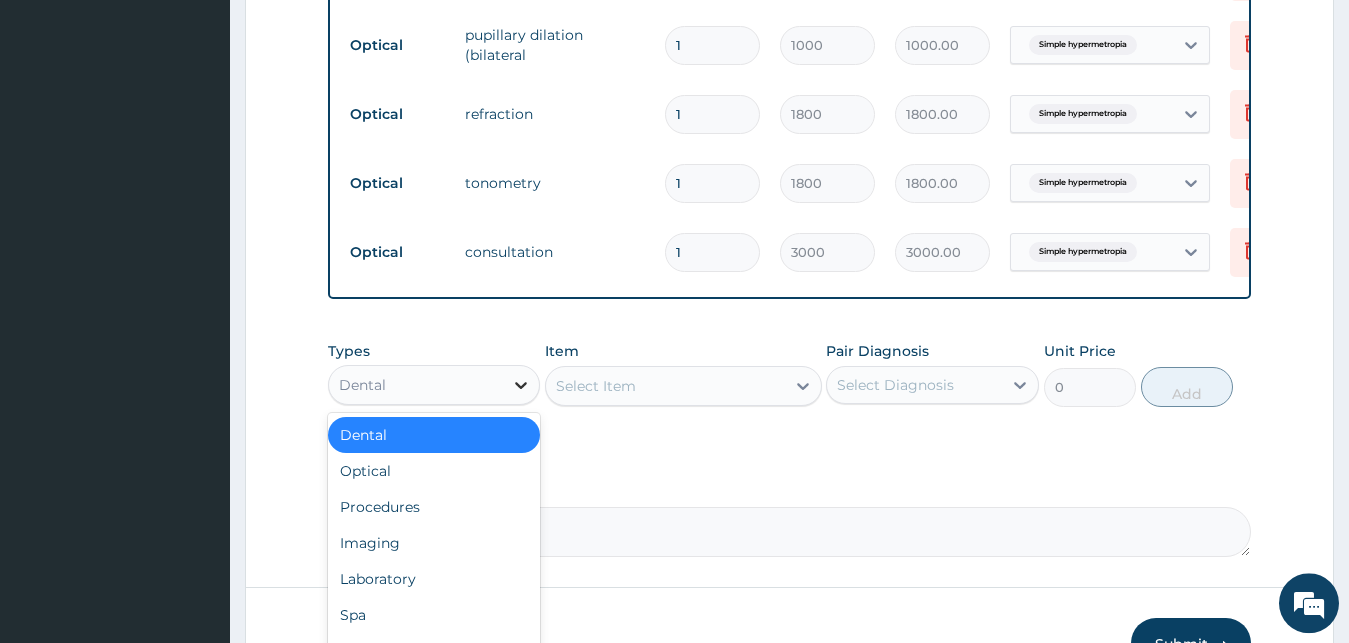click 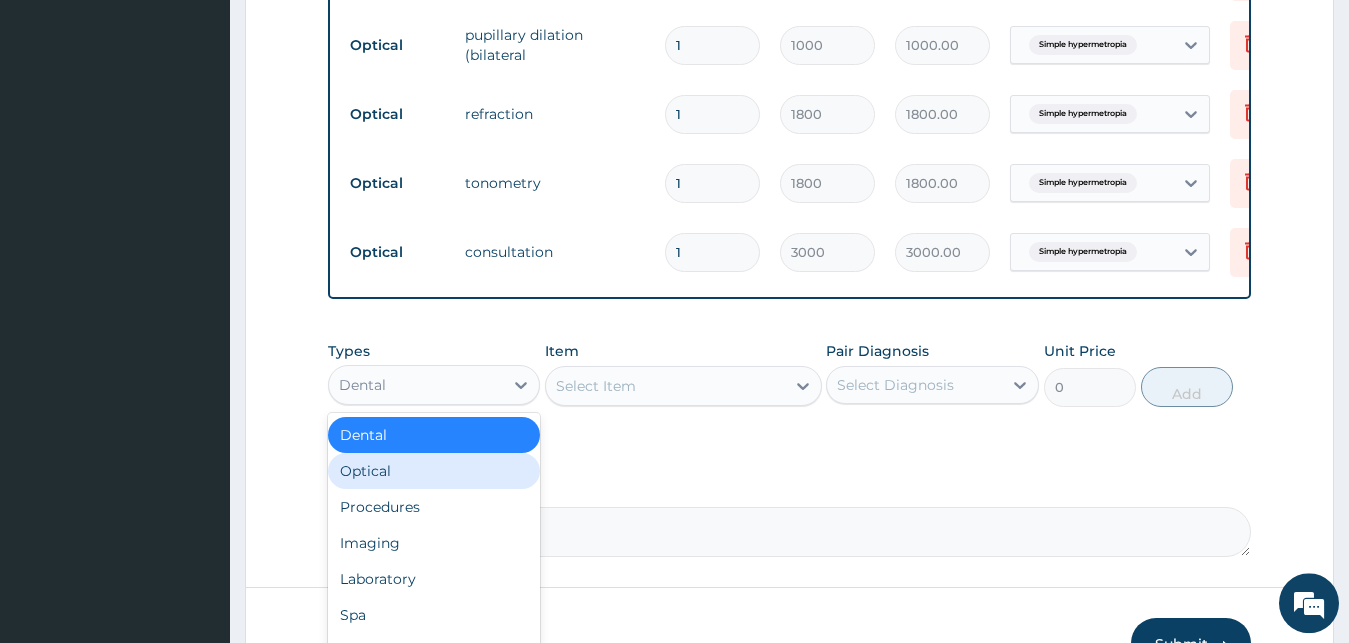 click on "Optical" at bounding box center (434, 471) 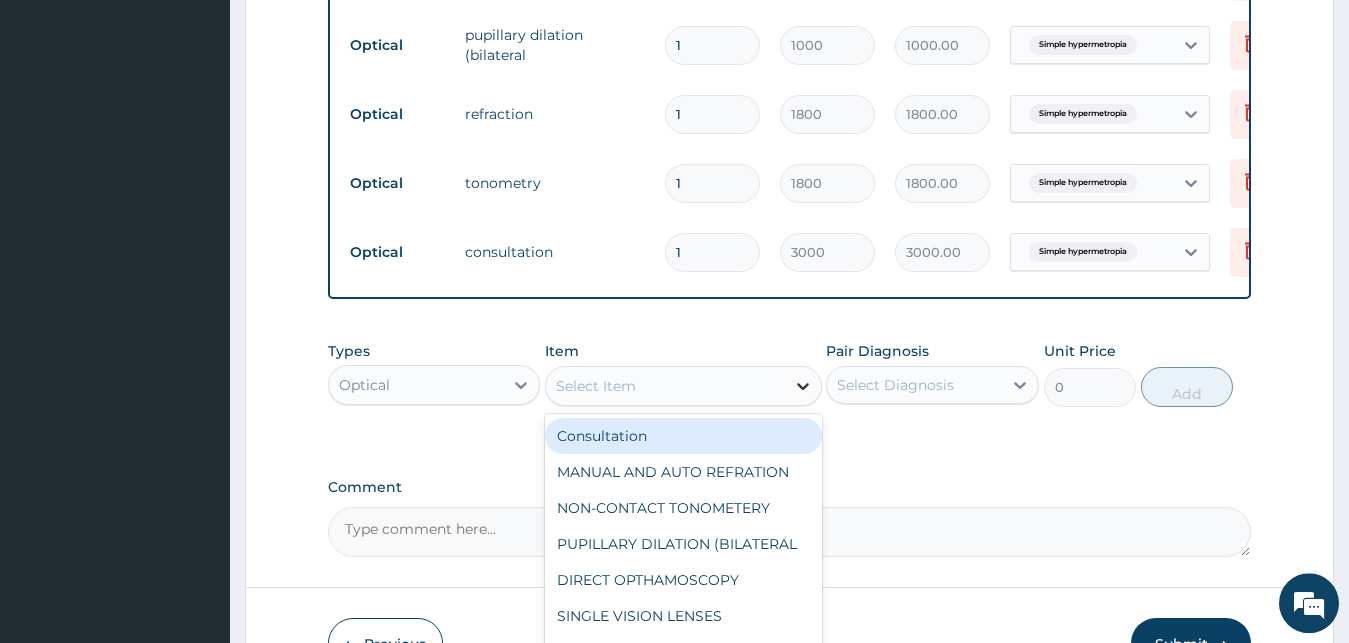 click 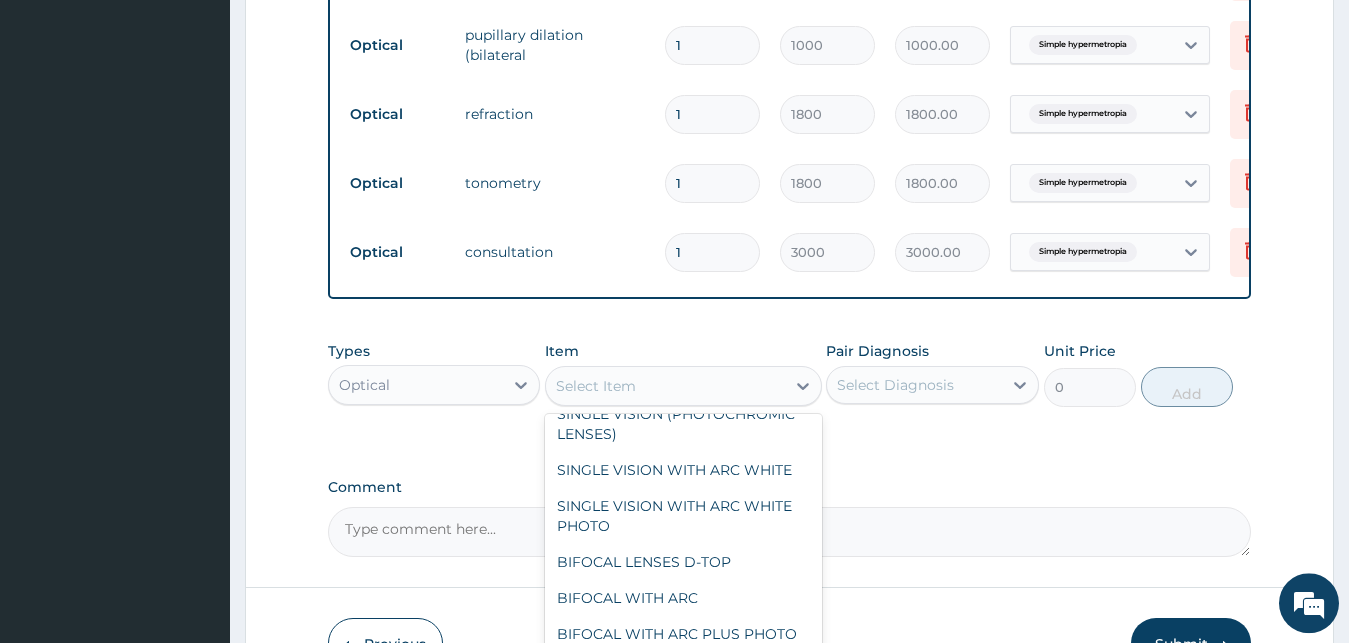 scroll, scrollTop: 270, scrollLeft: 0, axis: vertical 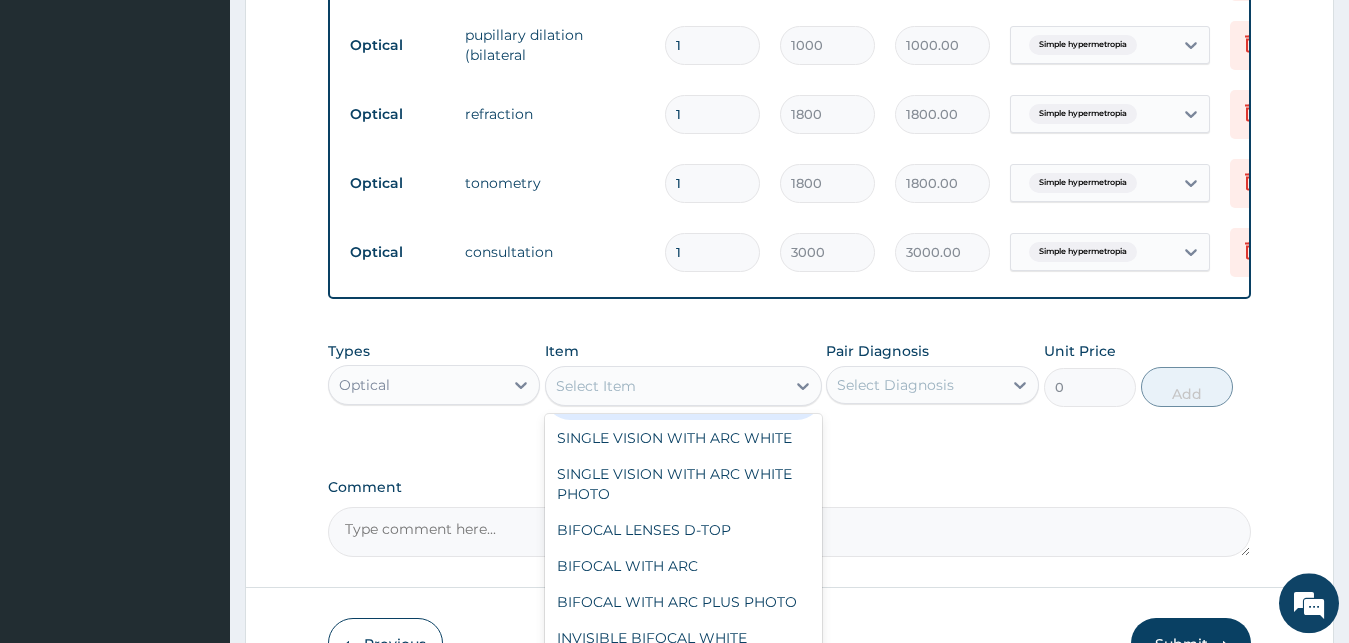 click on "SINGLE VISION (PHOTOCHROMIC LENSES)" at bounding box center [683, 392] 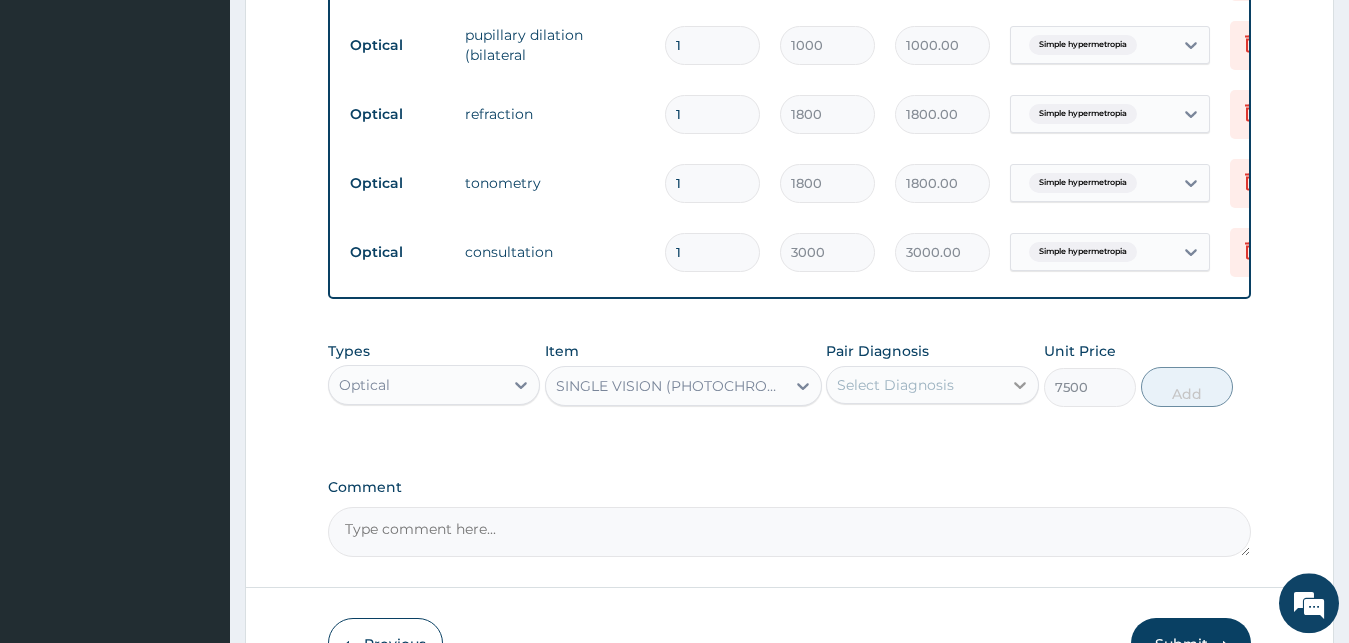 click 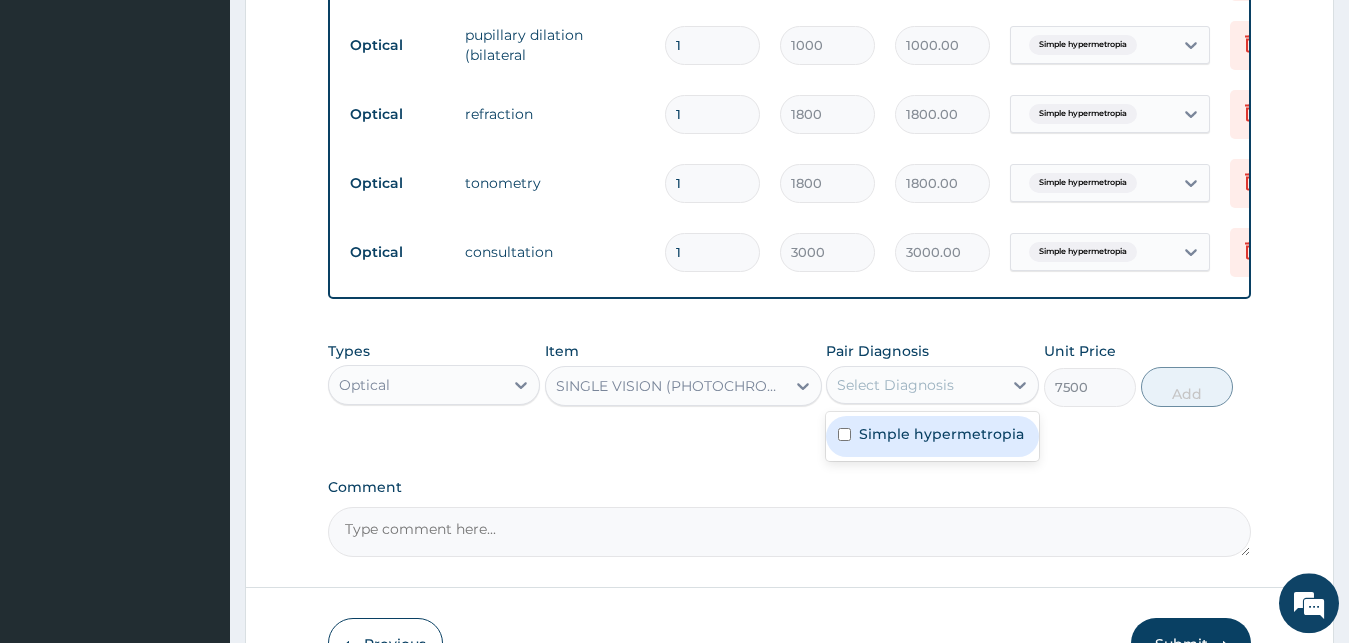 click on "Simple hypermetropia" at bounding box center (941, 434) 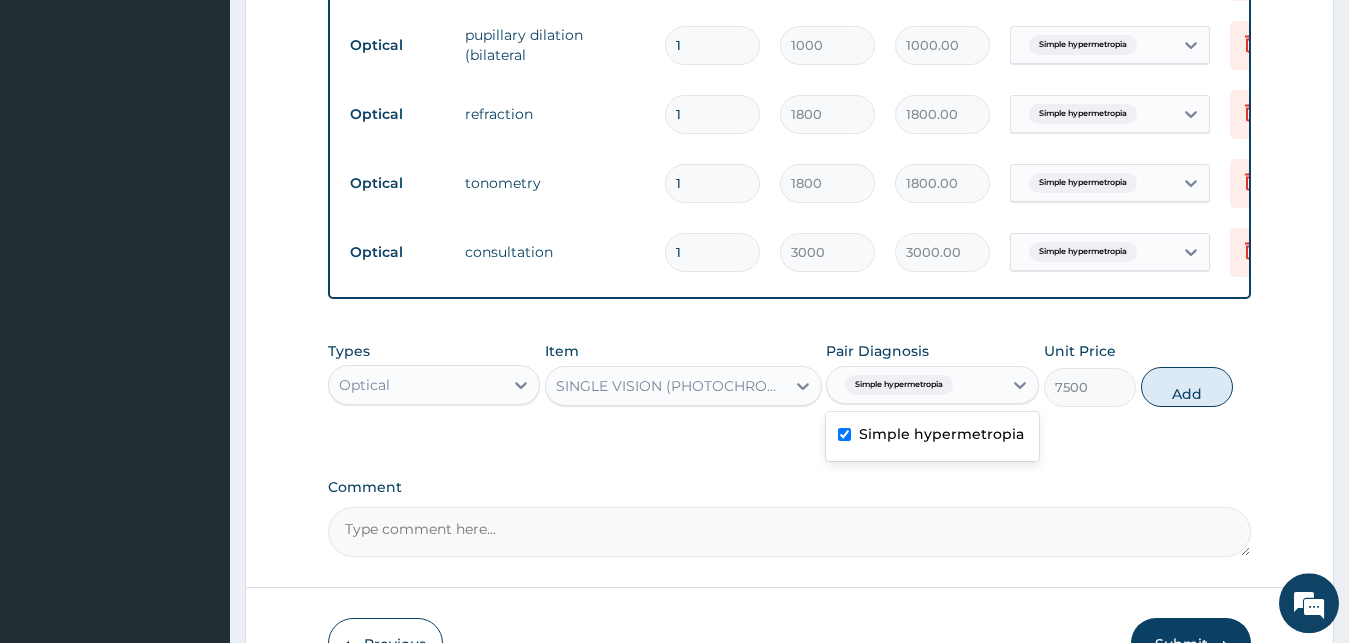 click on "Simple hypermetropia" at bounding box center (941, 434) 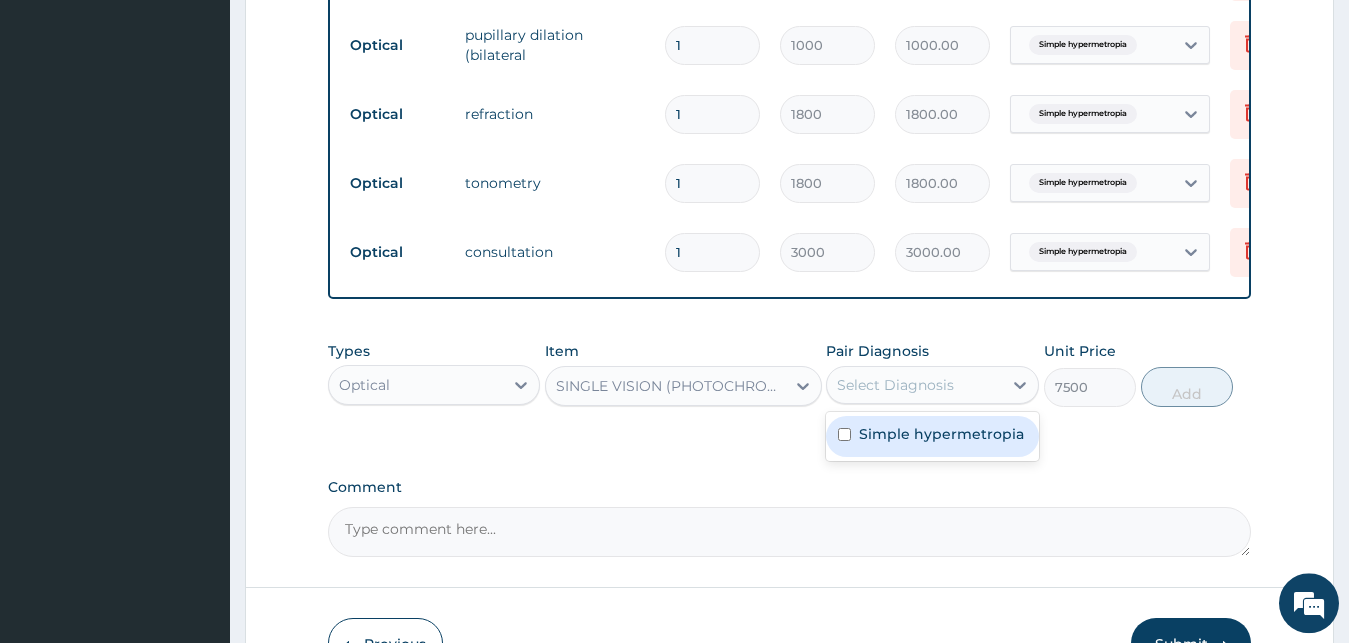 click on "Simple hypermetropia" at bounding box center [941, 434] 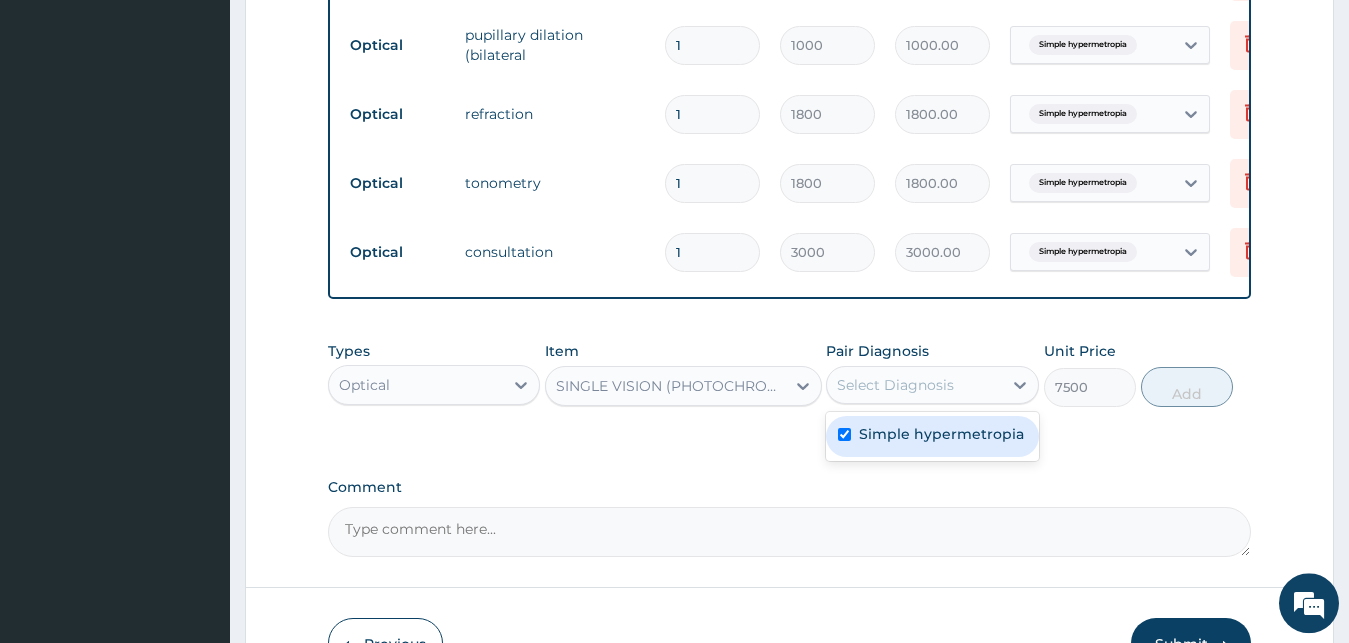 checkbox on "true" 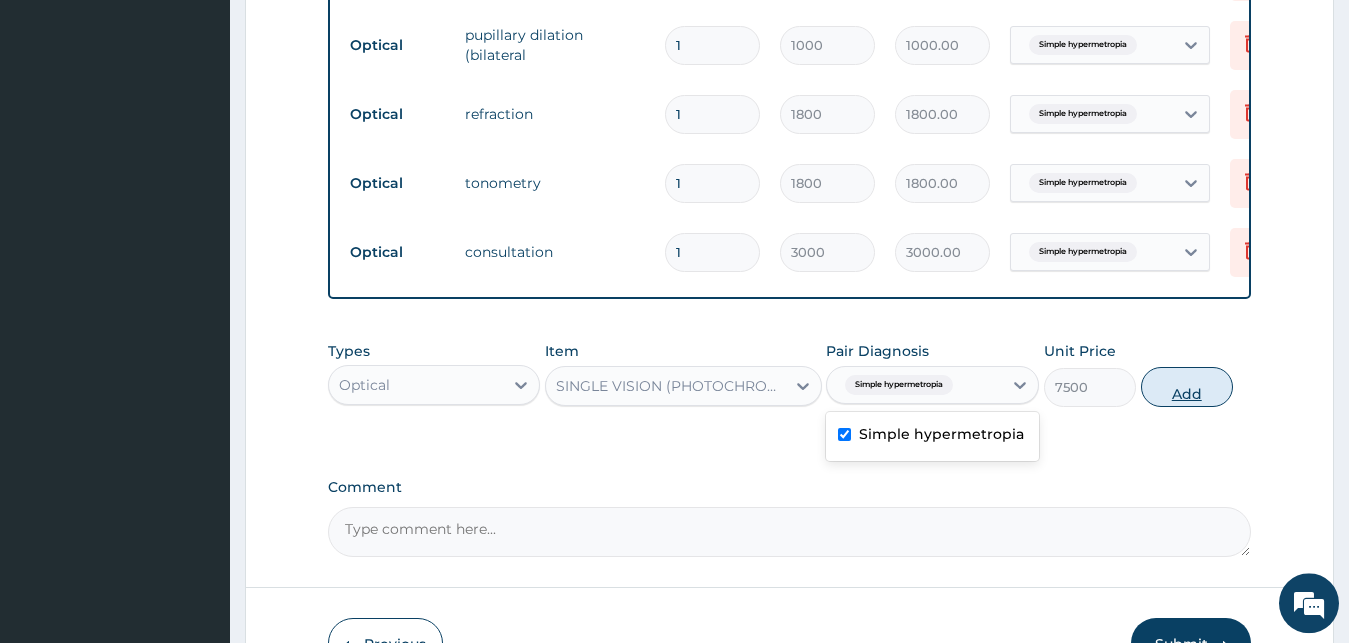 click on "Add" at bounding box center [1187, 387] 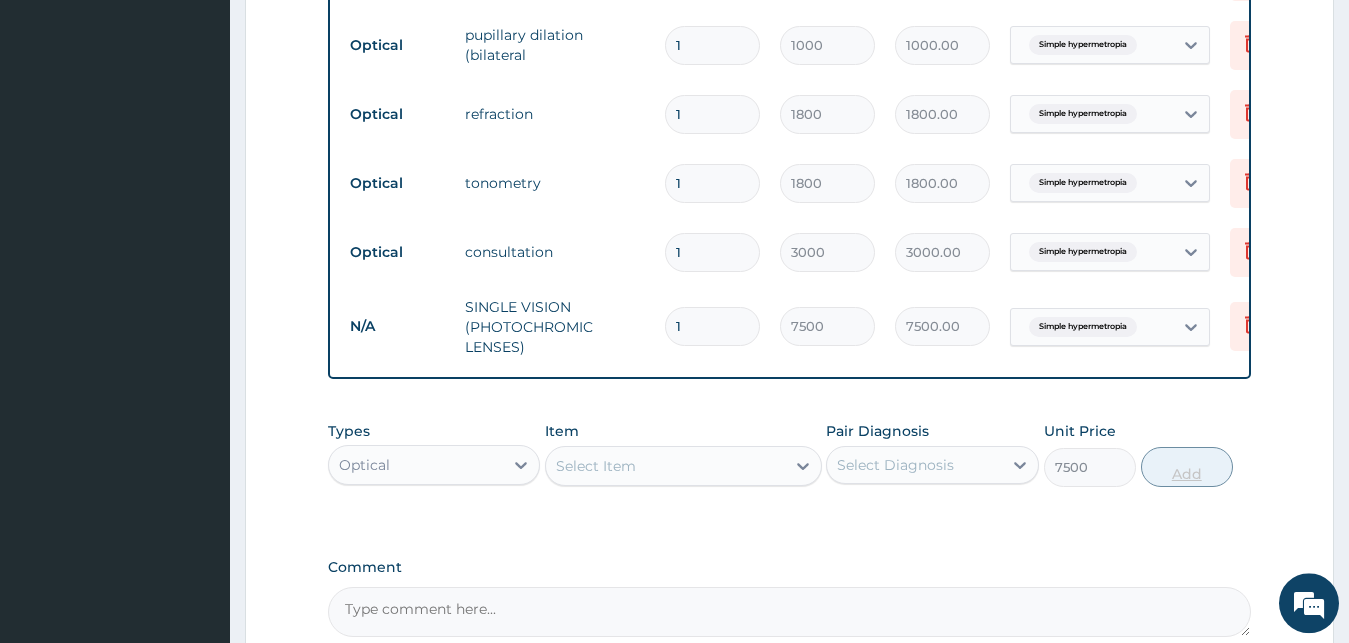 type on "0" 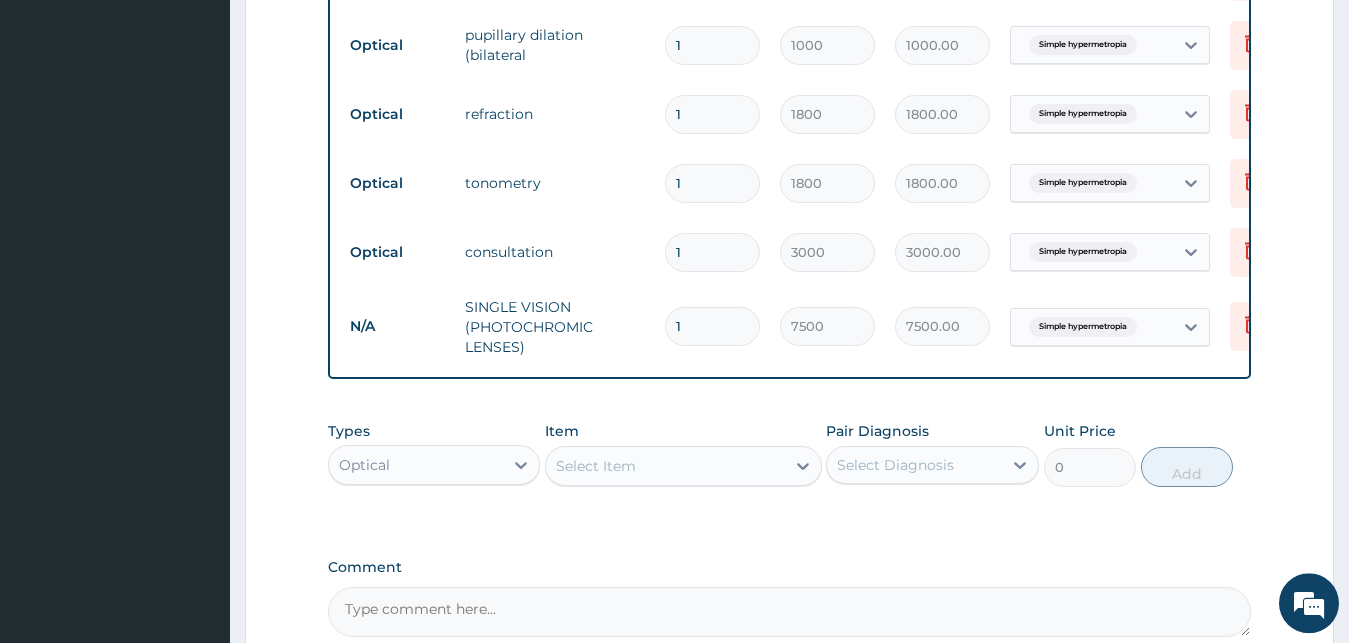 type 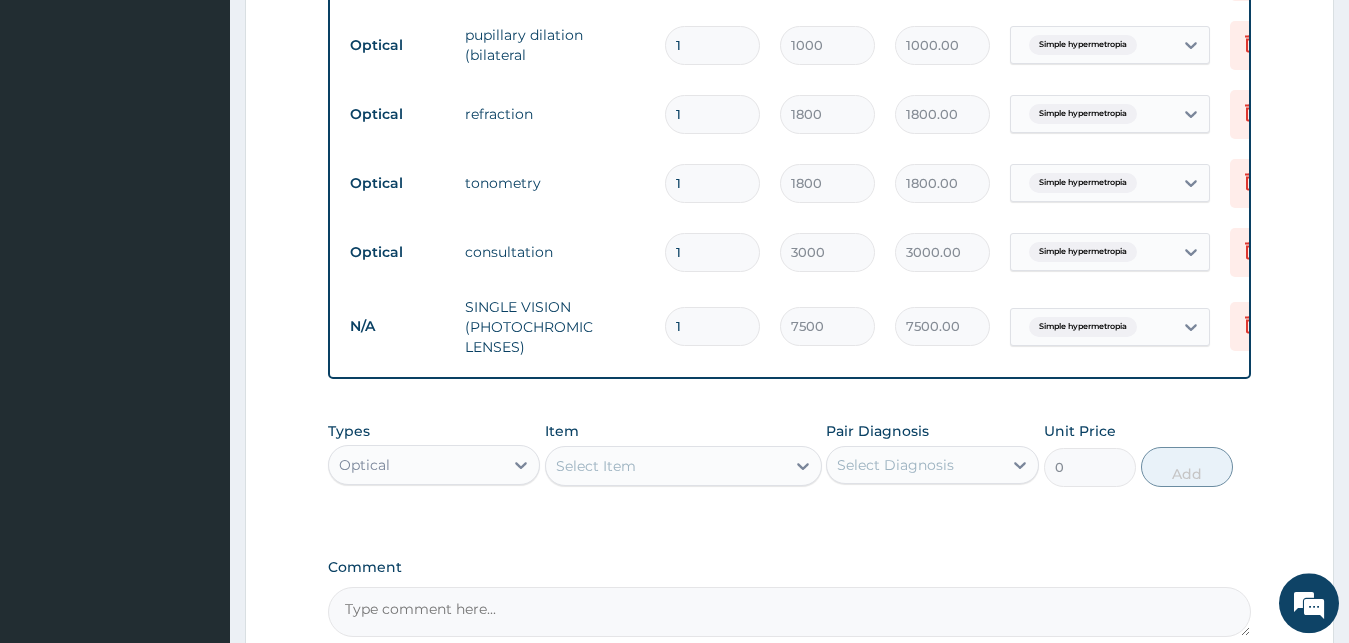 type on "0.00" 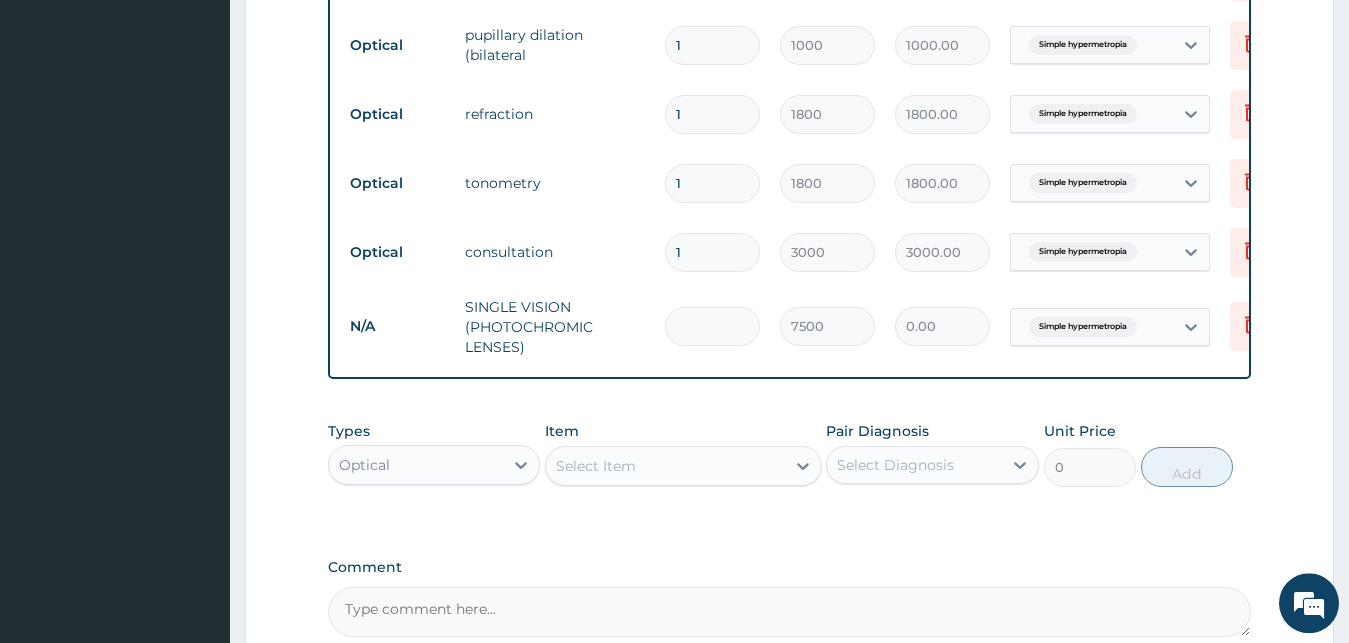 type on "4" 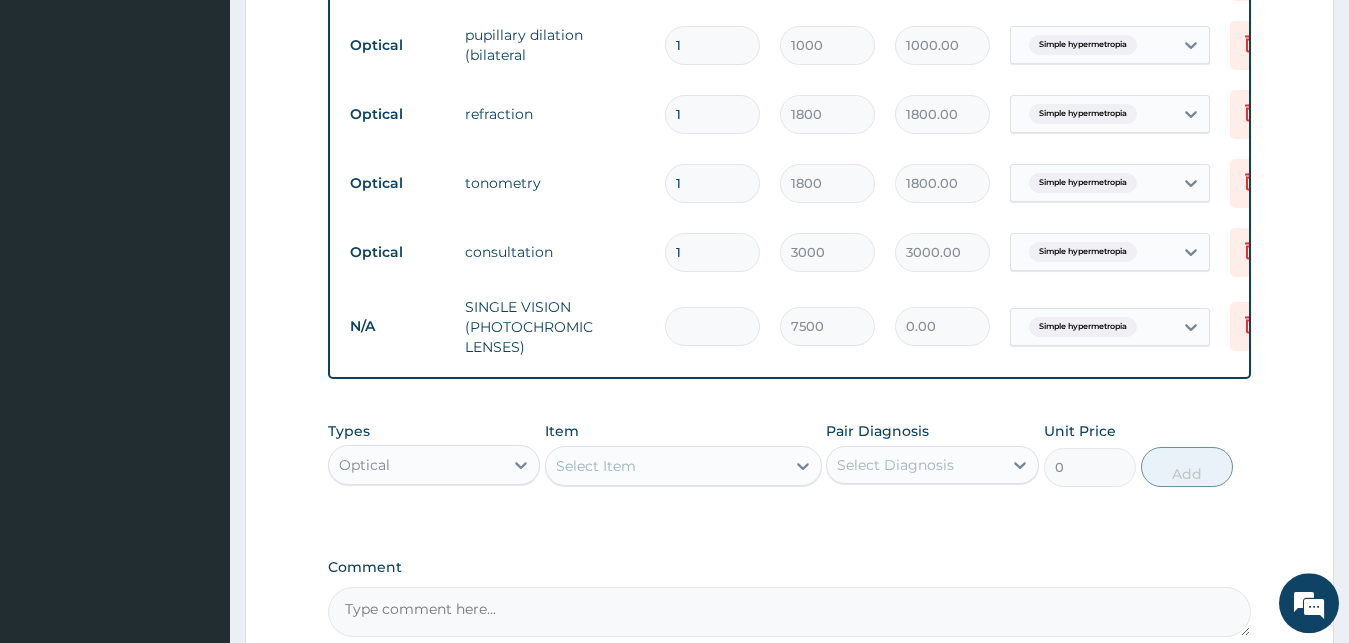 type on "30000.00" 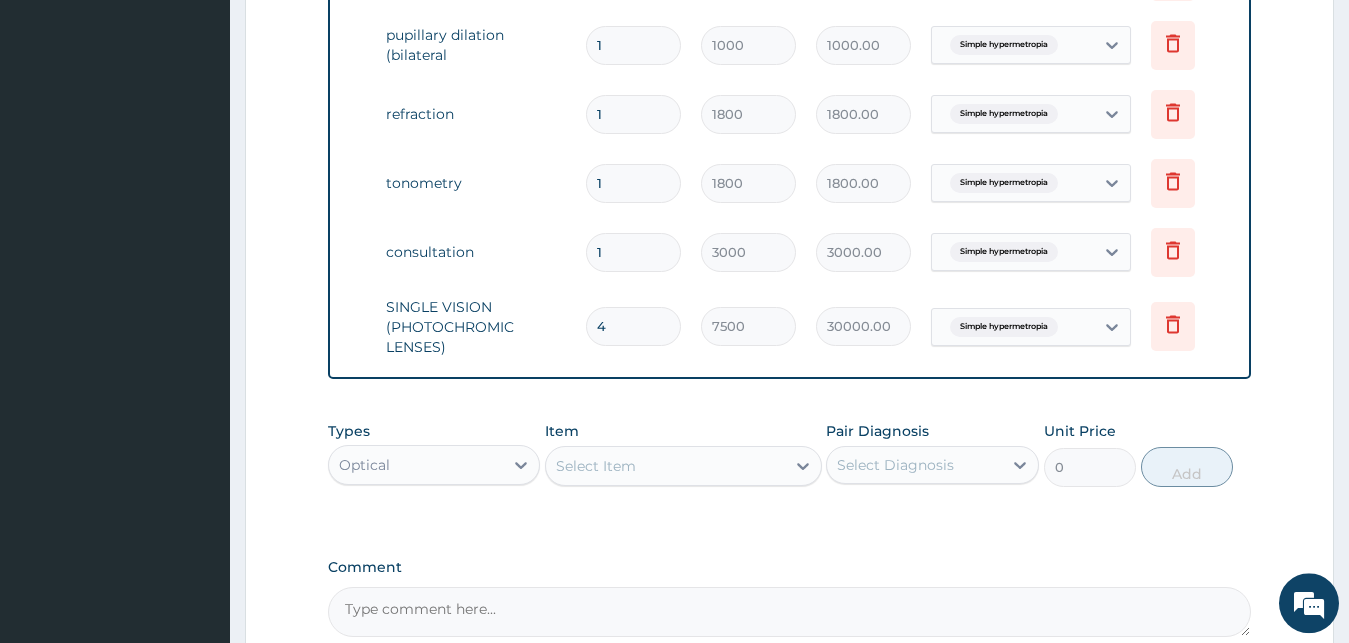 scroll, scrollTop: 0, scrollLeft: 81, axis: horizontal 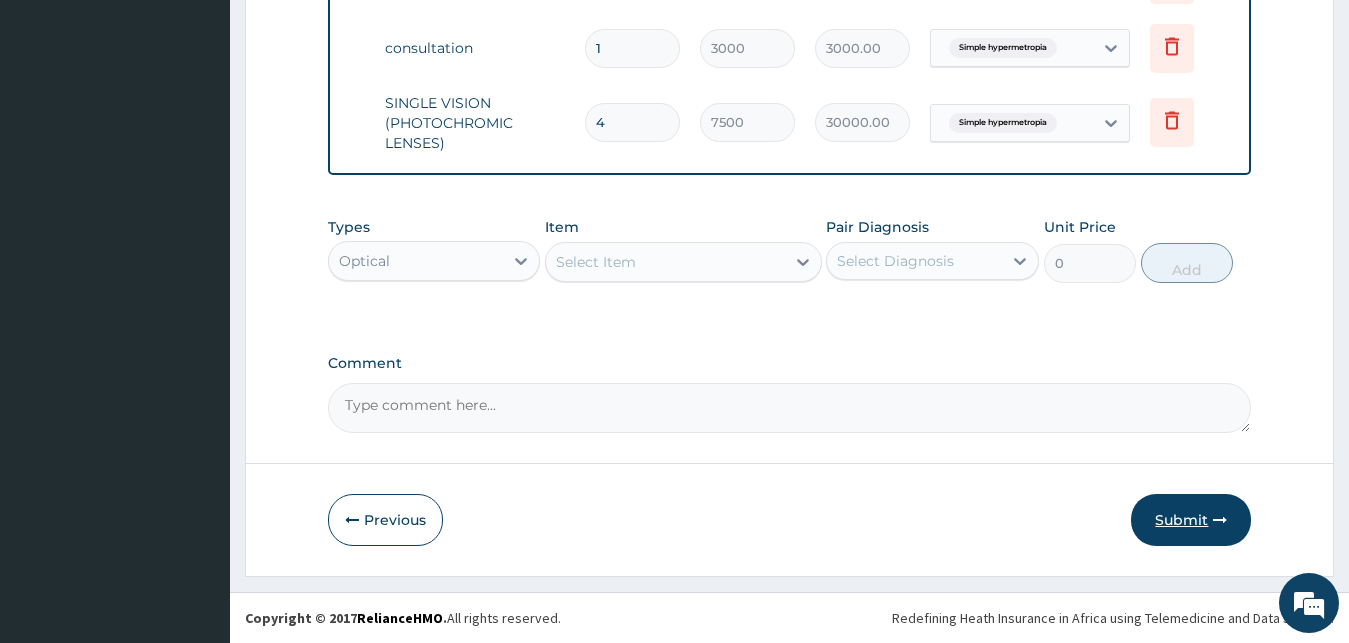 type on "4" 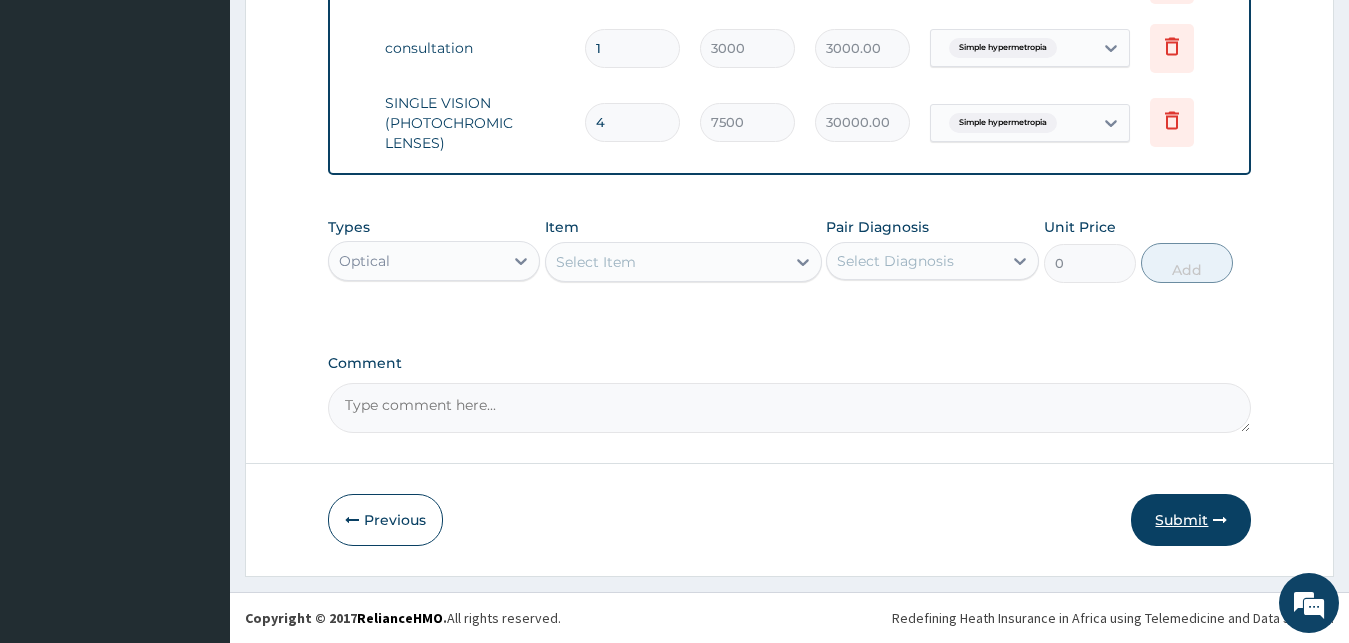 click at bounding box center (1220, 520) 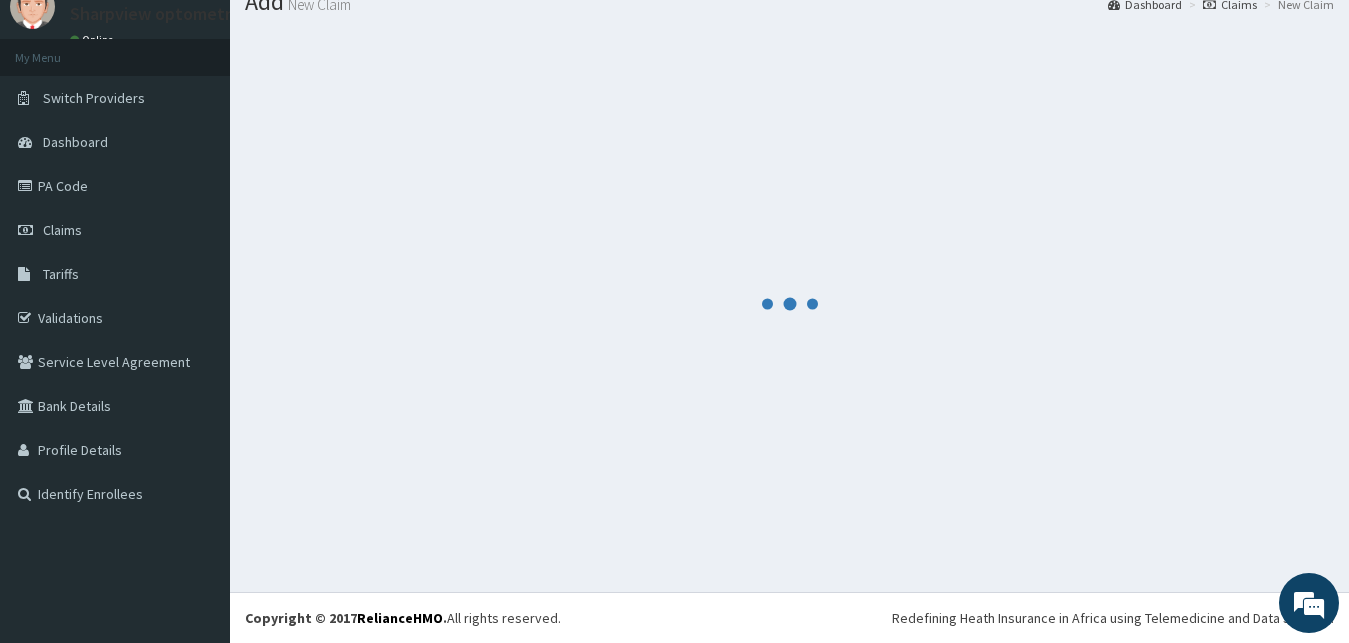 scroll, scrollTop: 76, scrollLeft: 0, axis: vertical 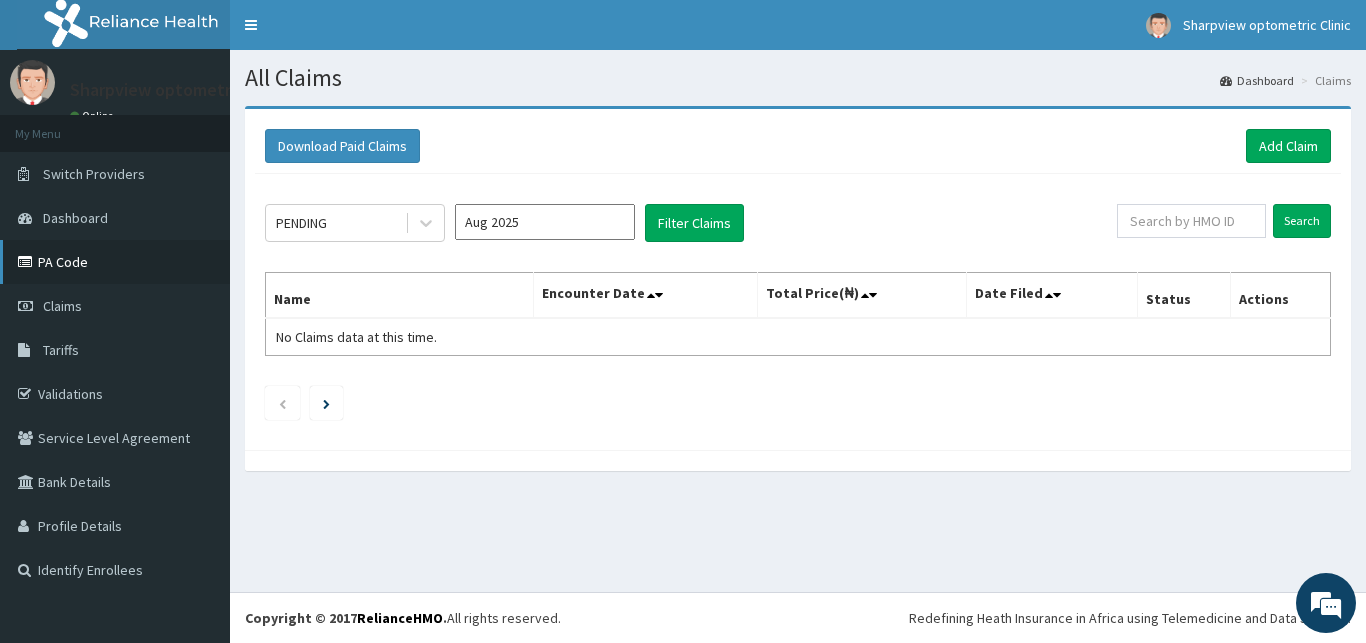 click on "PA Code" at bounding box center (115, 262) 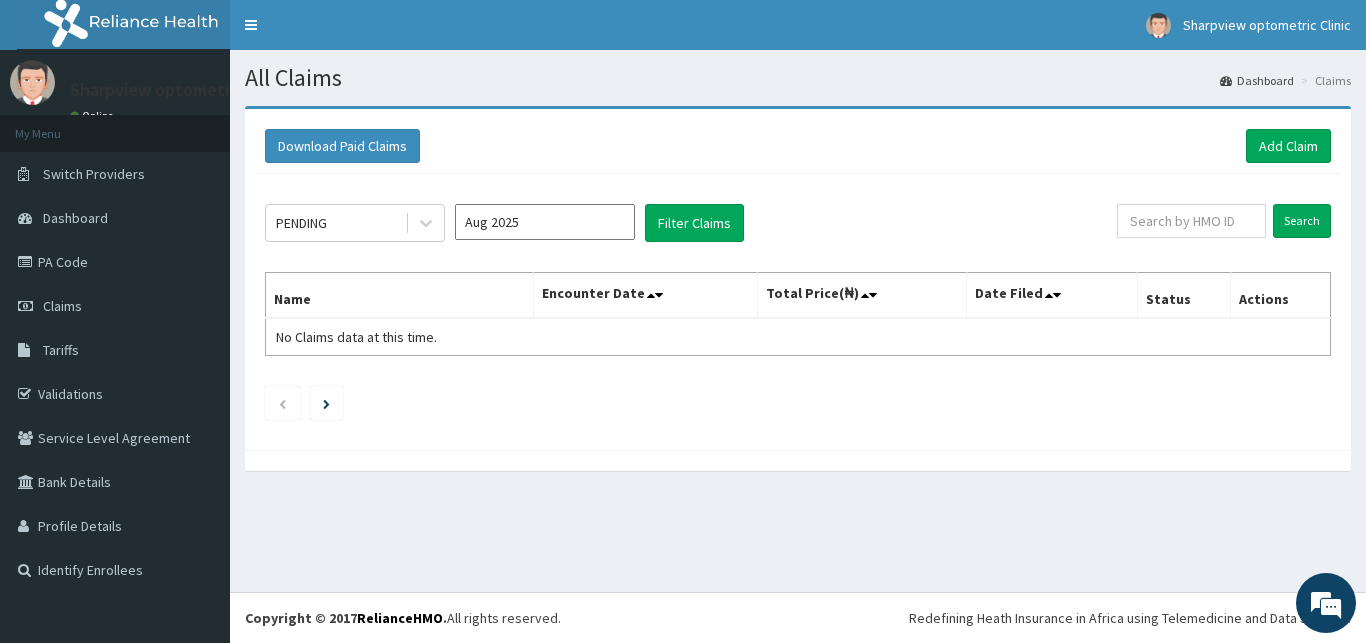 scroll, scrollTop: 0, scrollLeft: 0, axis: both 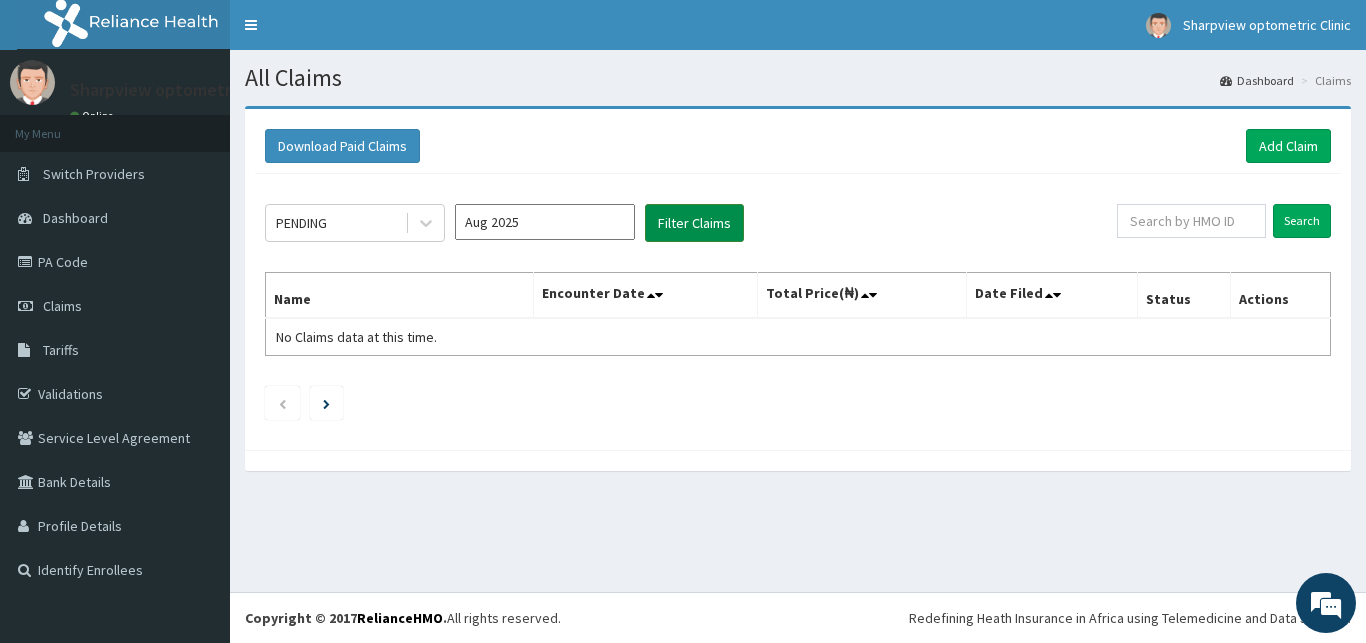 click on "Filter Claims" at bounding box center [694, 223] 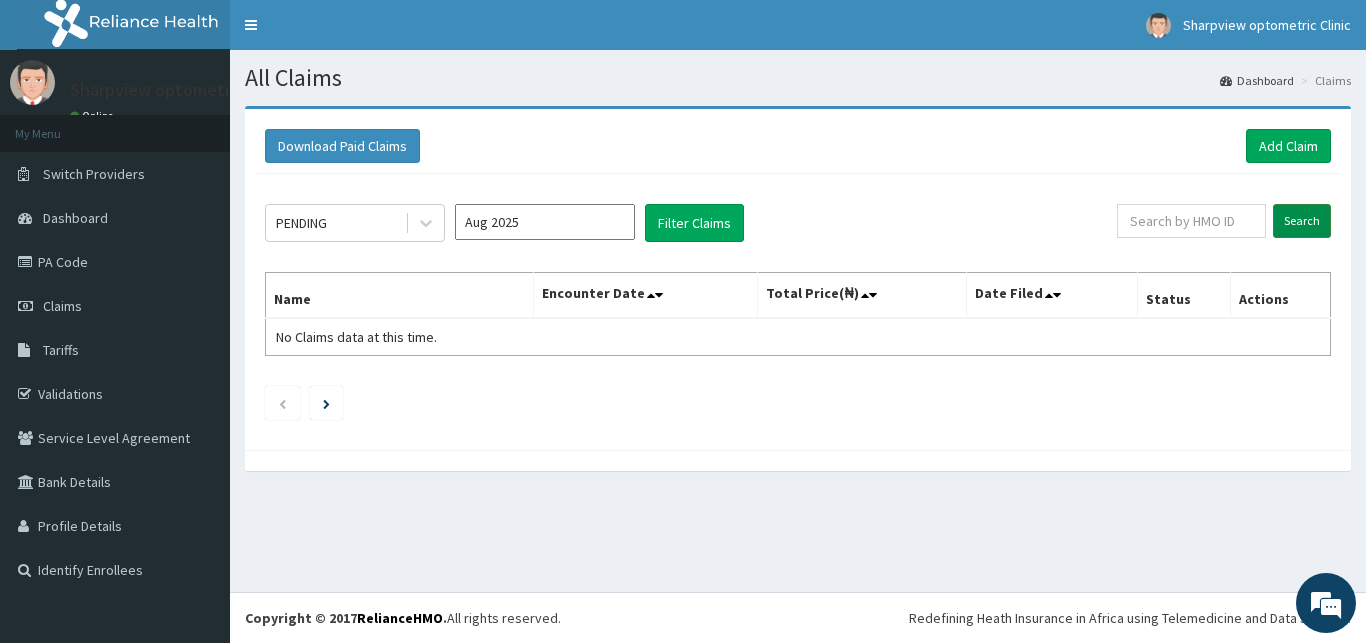 click on "Search" at bounding box center (1302, 221) 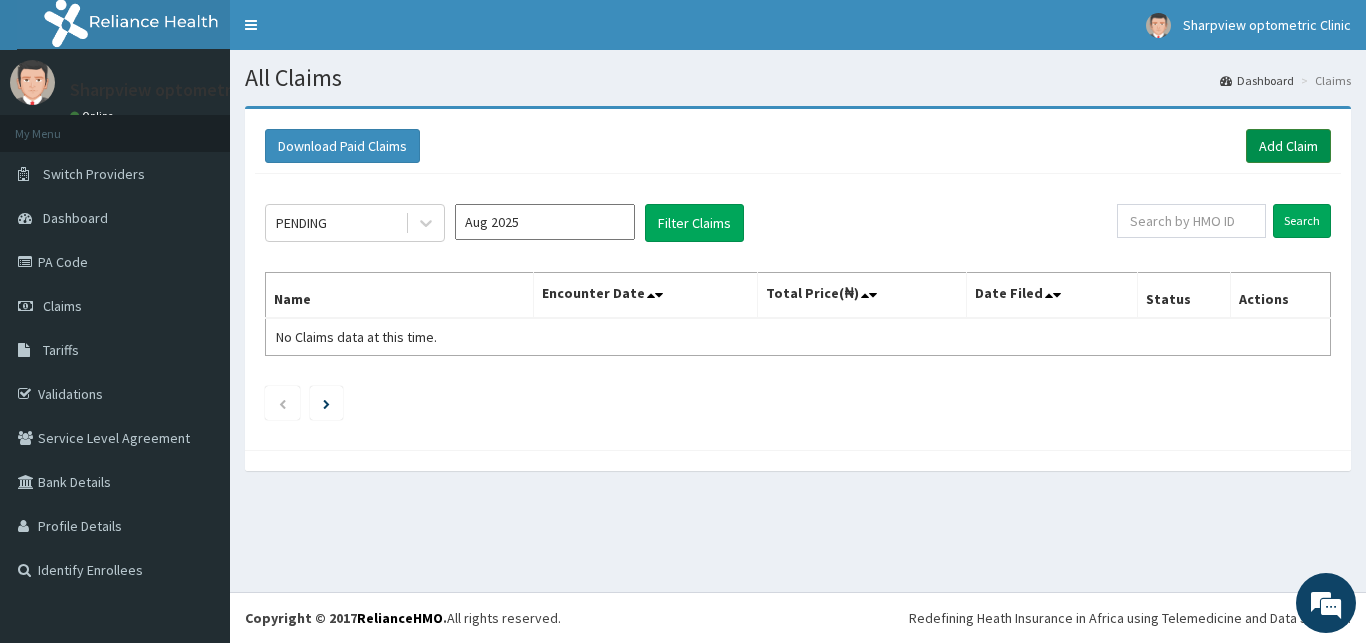 click on "Add Claim" at bounding box center [1288, 146] 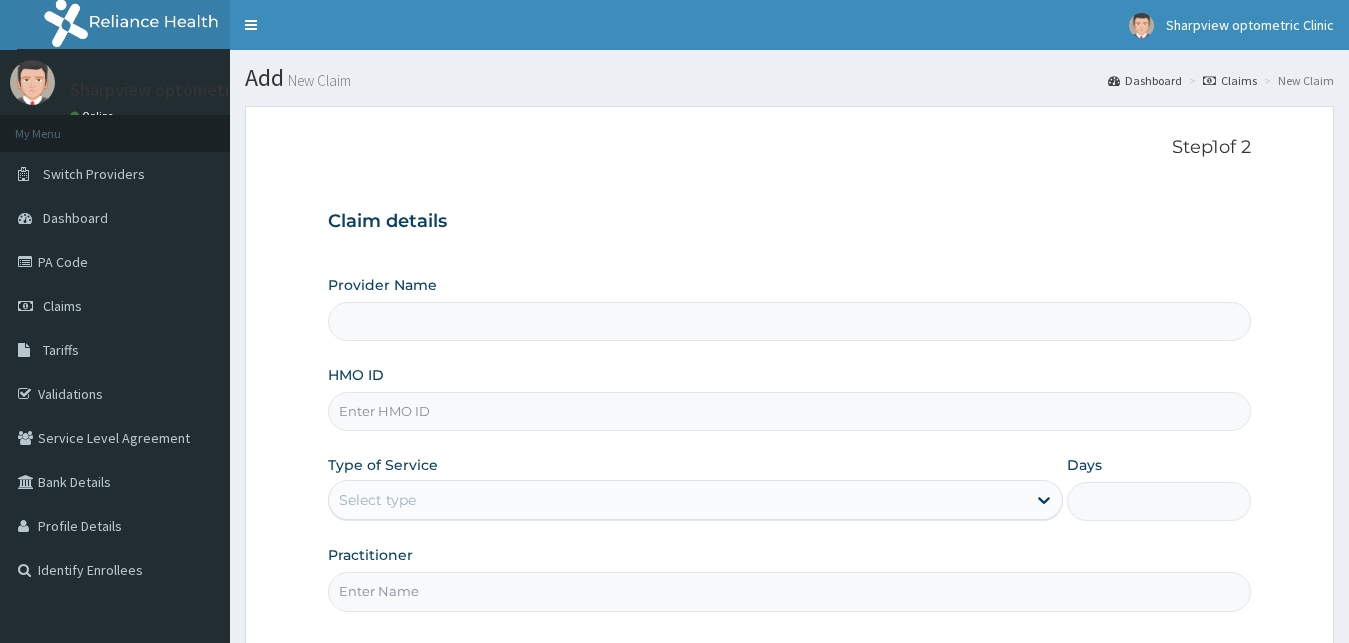 scroll, scrollTop: 0, scrollLeft: 0, axis: both 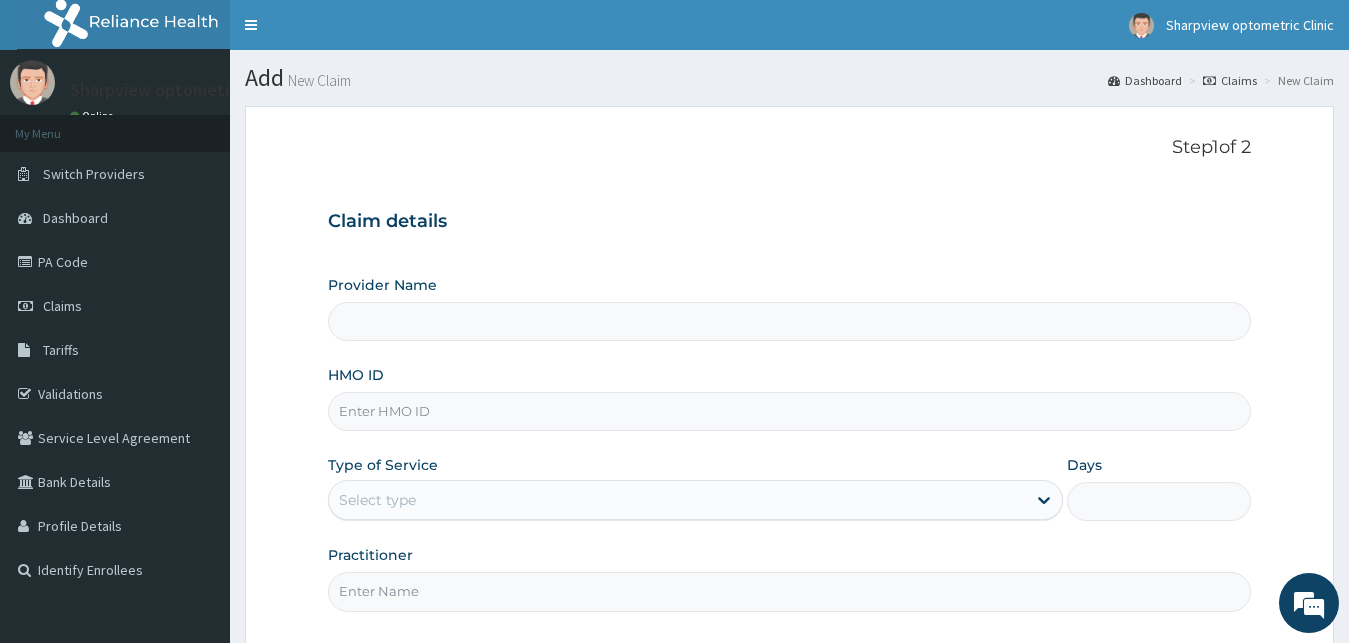 type on "Sharpview Optometric Clinic" 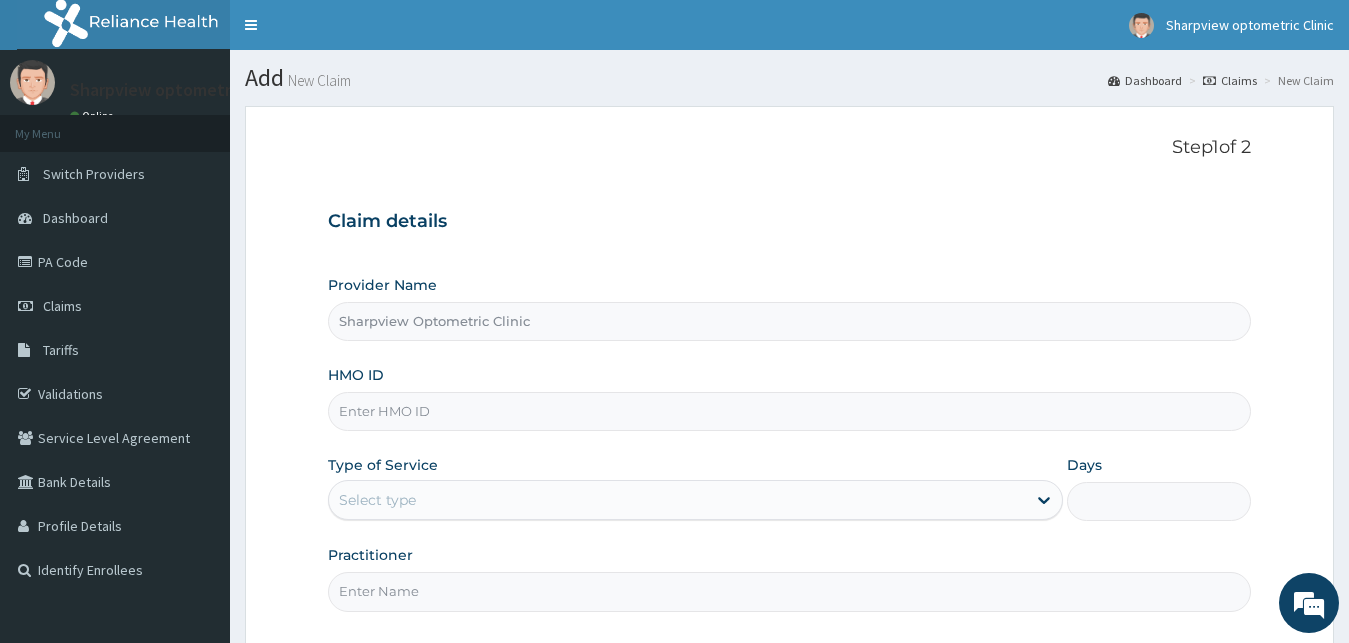 click on "HMO ID" at bounding box center [790, 411] 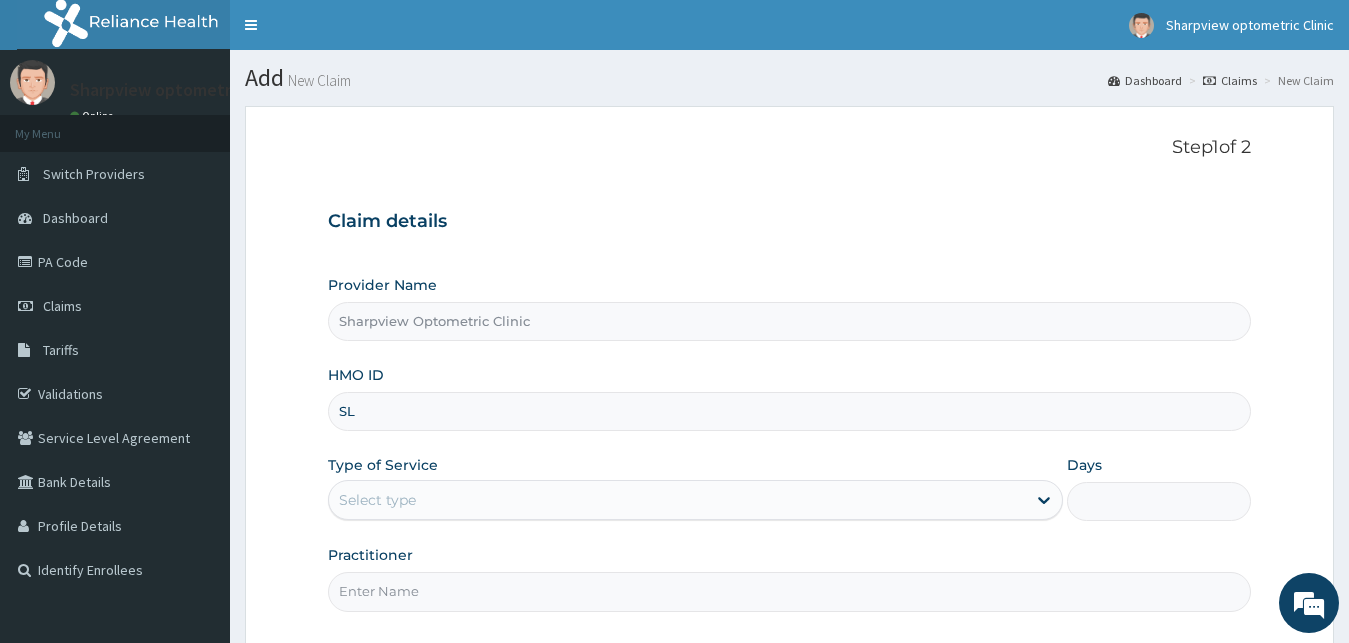 scroll, scrollTop: 0, scrollLeft: 0, axis: both 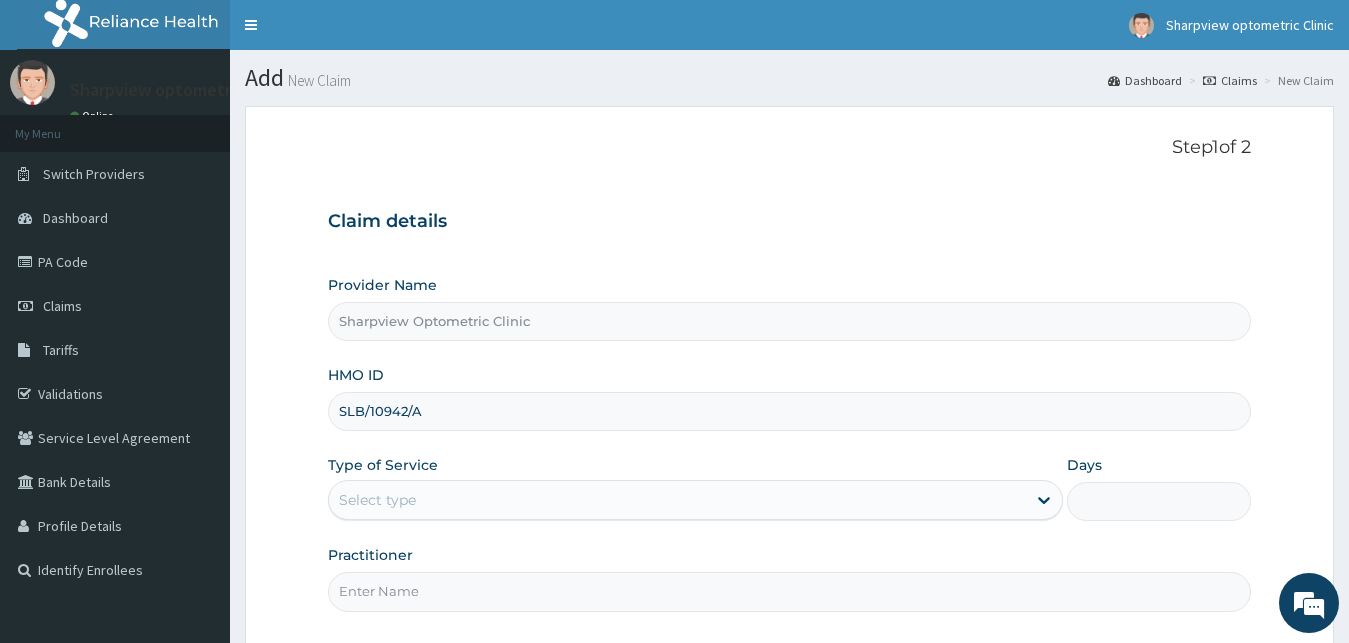 type on "SLB/10942/A" 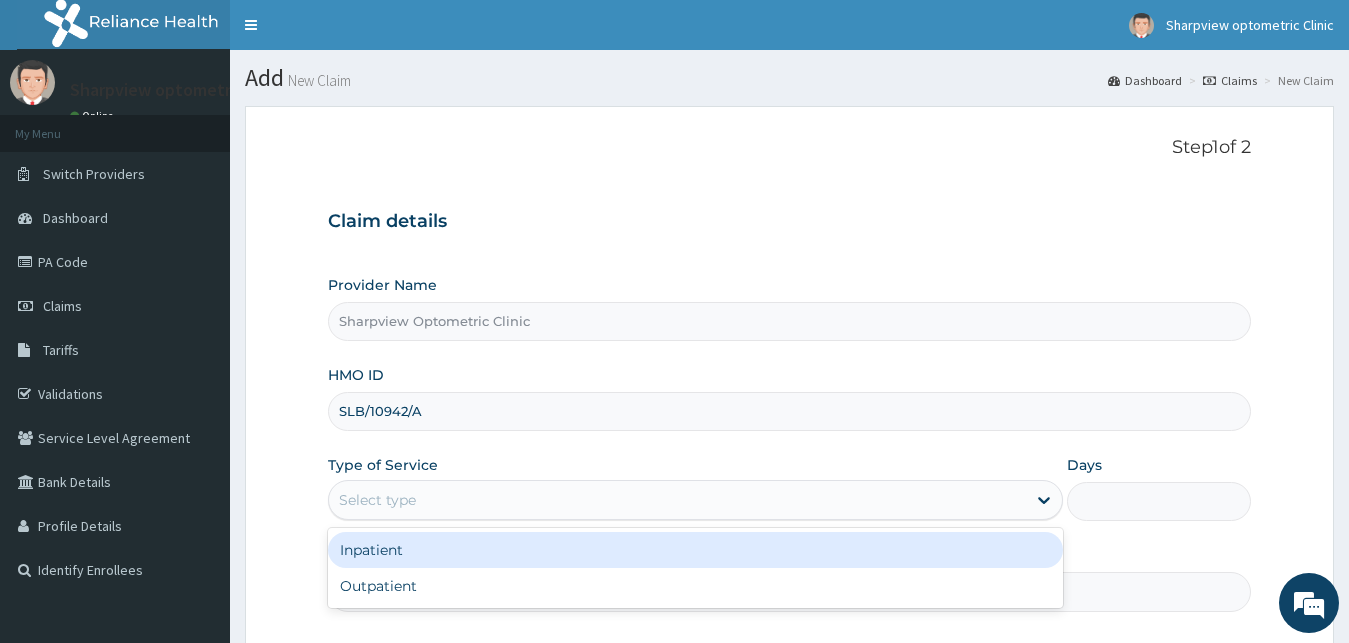 click at bounding box center (1044, 500) 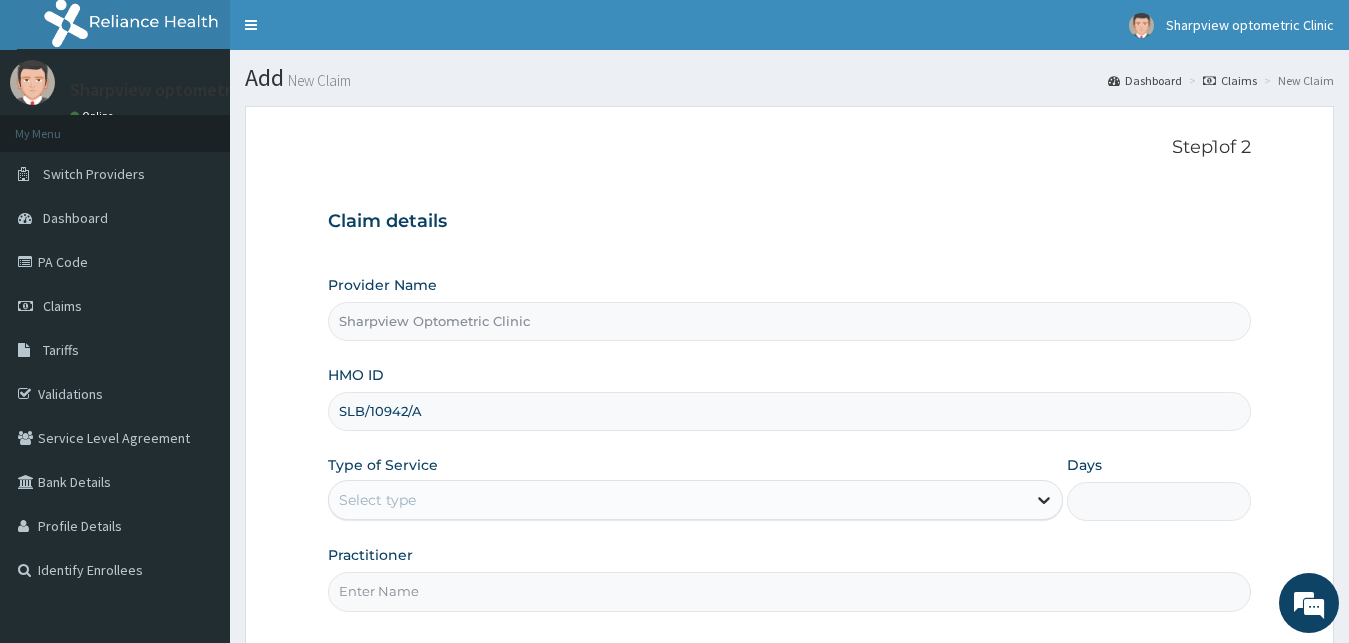 click 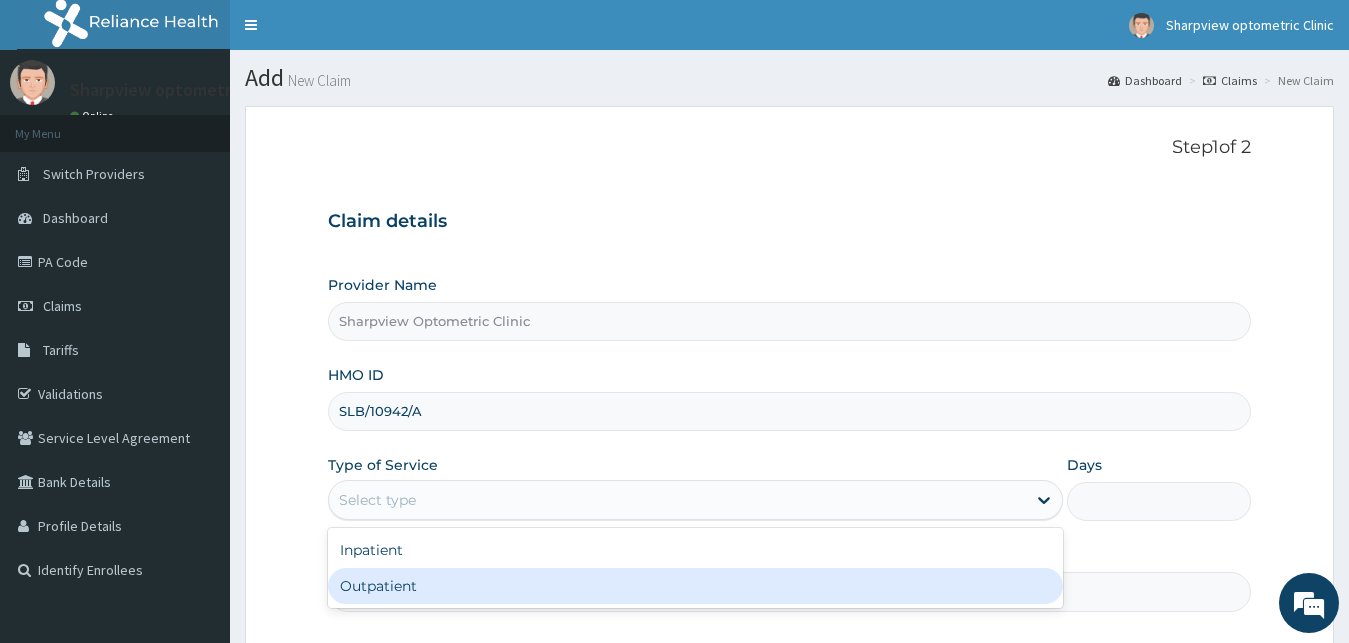 click on "Outpatient" at bounding box center (696, 586) 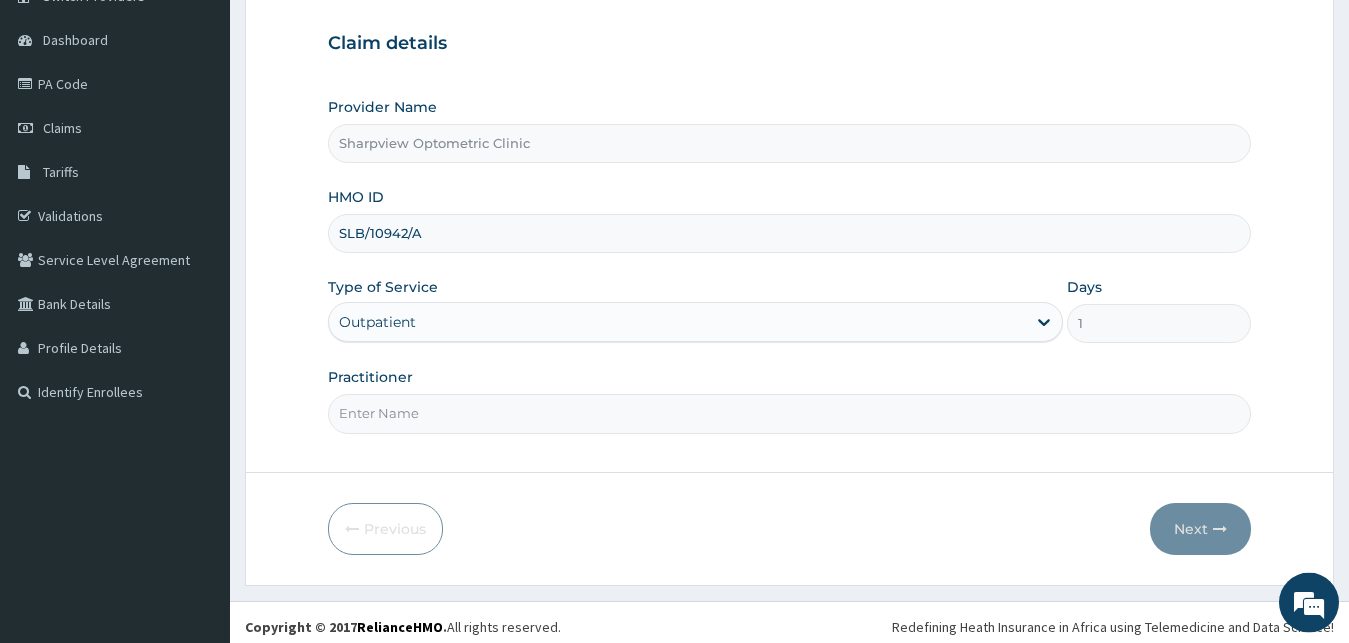 scroll, scrollTop: 187, scrollLeft: 0, axis: vertical 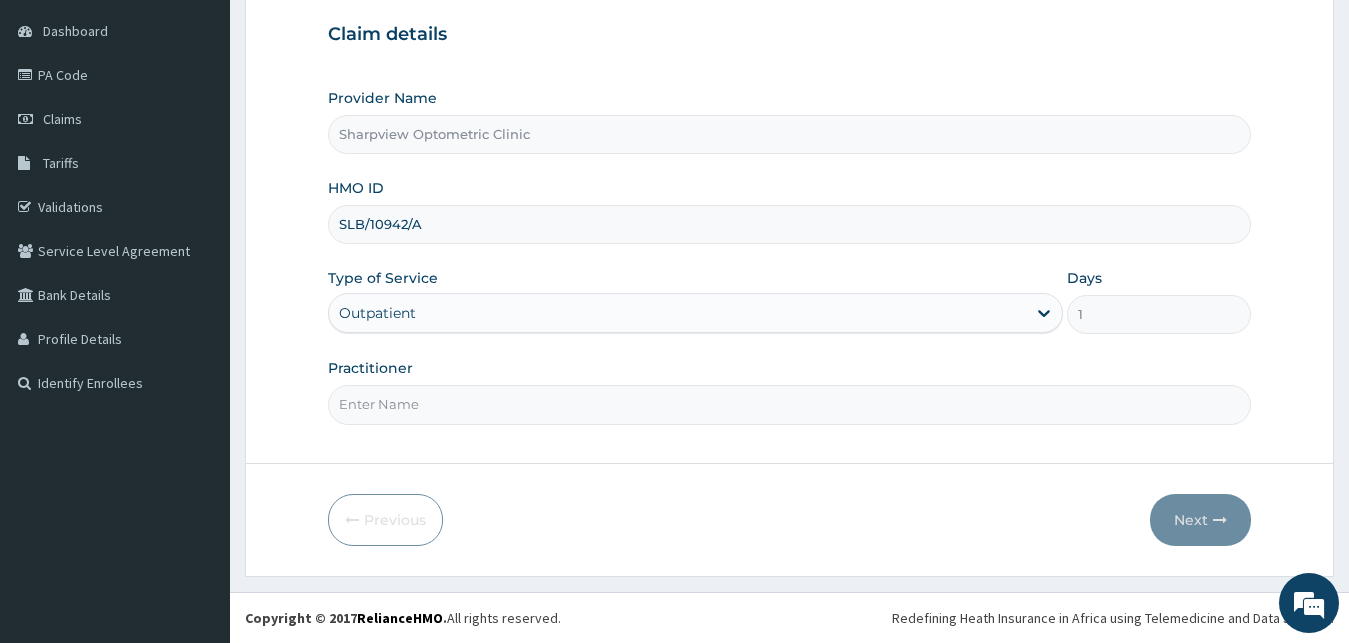 drag, startPoint x: 1356, startPoint y: 629, endPoint x: 965, endPoint y: 434, distance: 436.92792 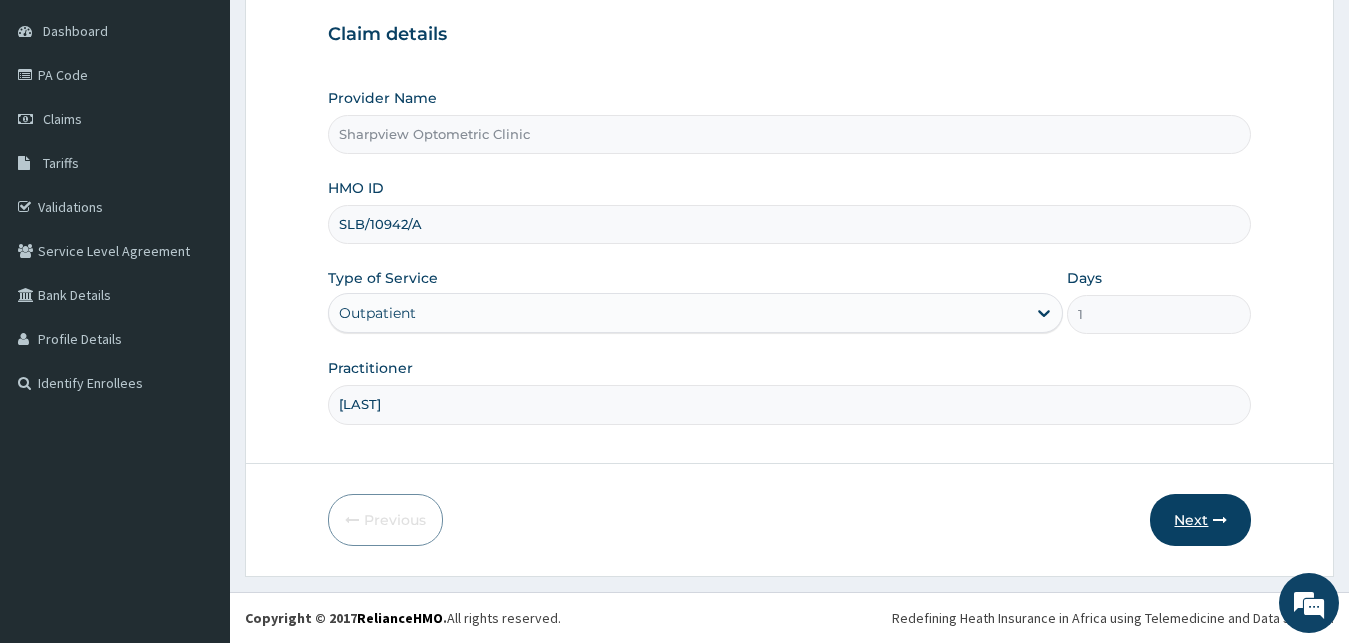 type on "DR SURPRISE" 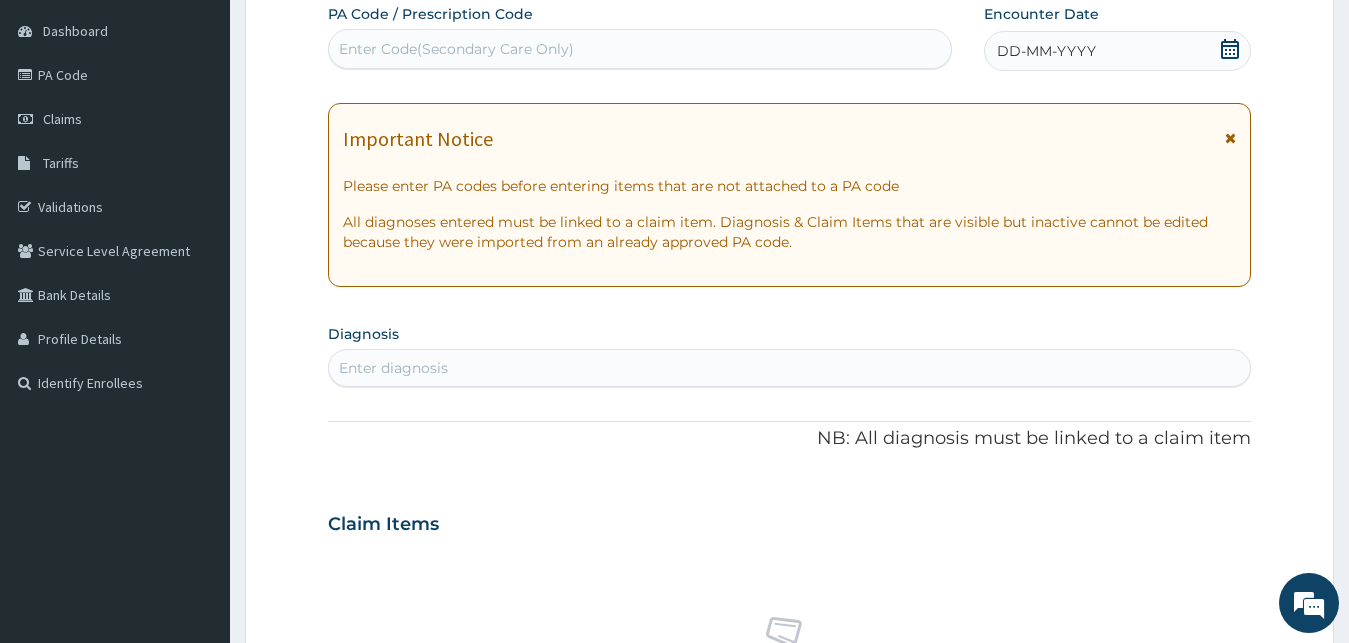 click on "Enter Code(Secondary Care Only)" at bounding box center [640, 49] 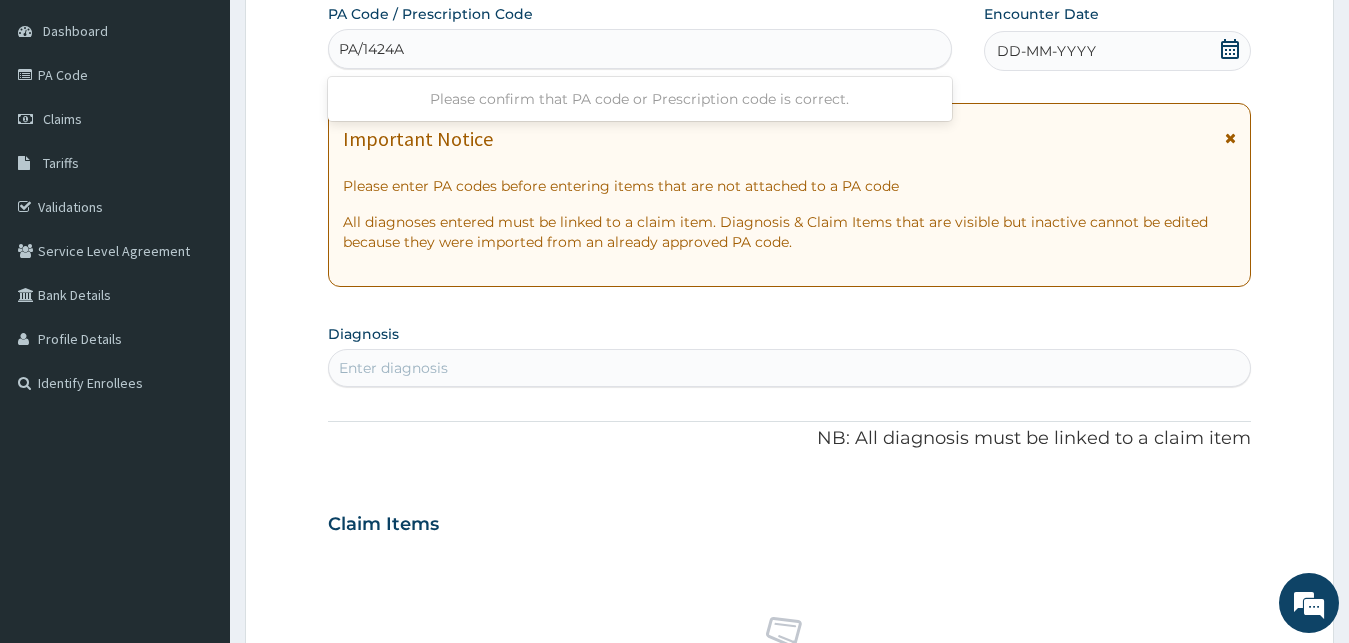 type on "PA/1424A0" 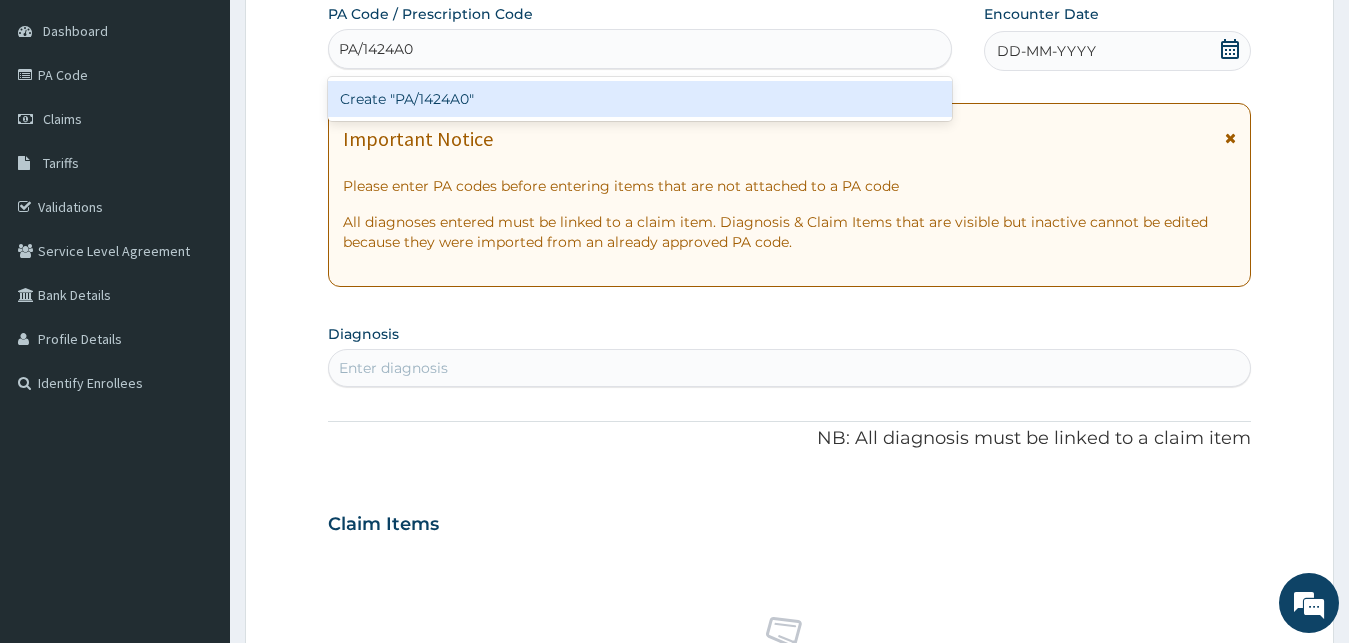 click on "Create "PA/1424A0"" at bounding box center [640, 99] 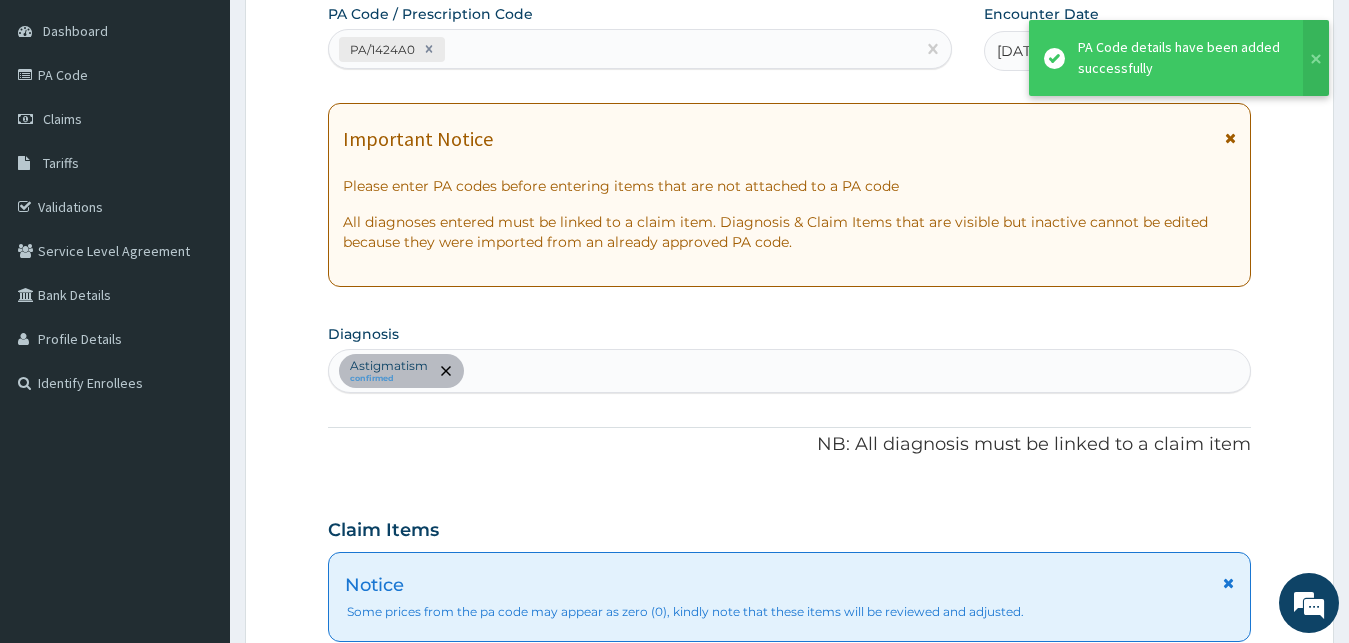 scroll, scrollTop: 856, scrollLeft: 0, axis: vertical 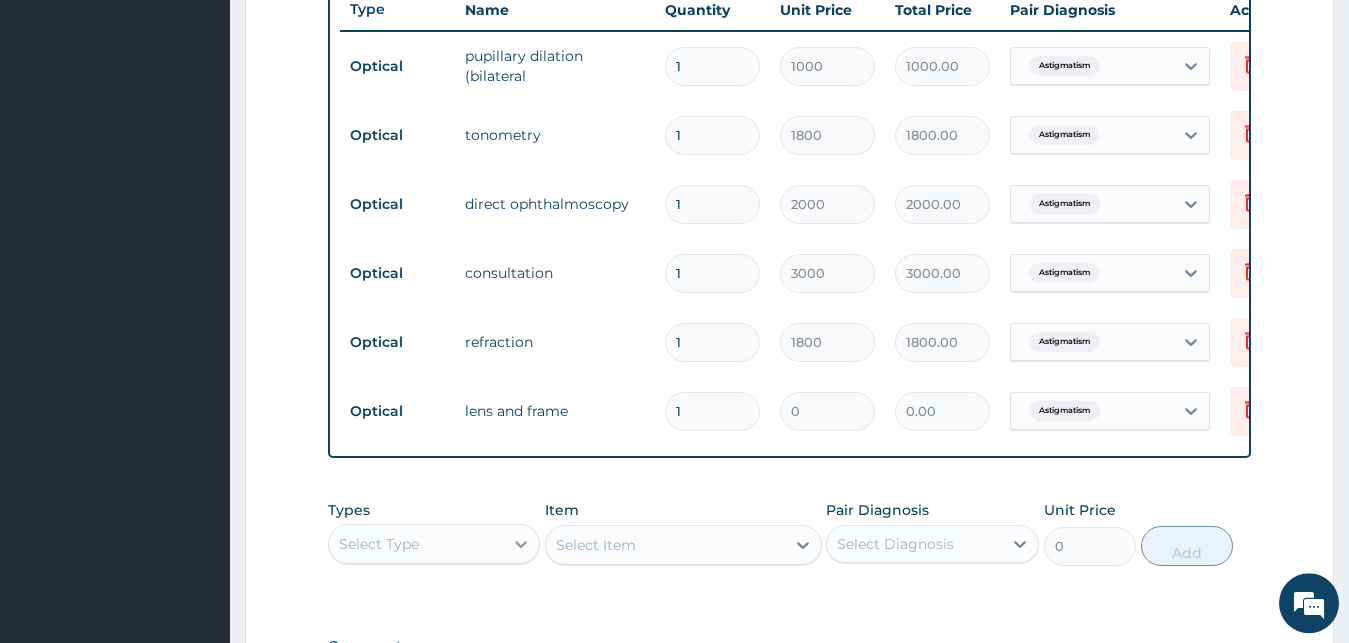 click 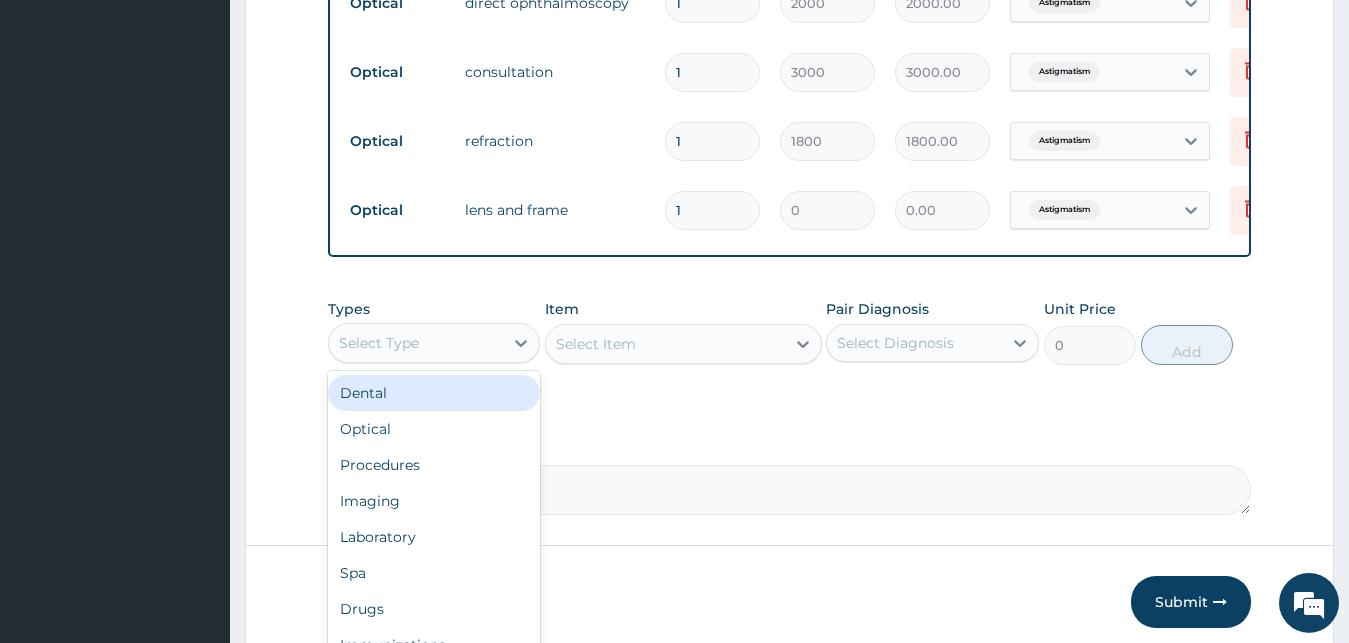 scroll, scrollTop: 1060, scrollLeft: 0, axis: vertical 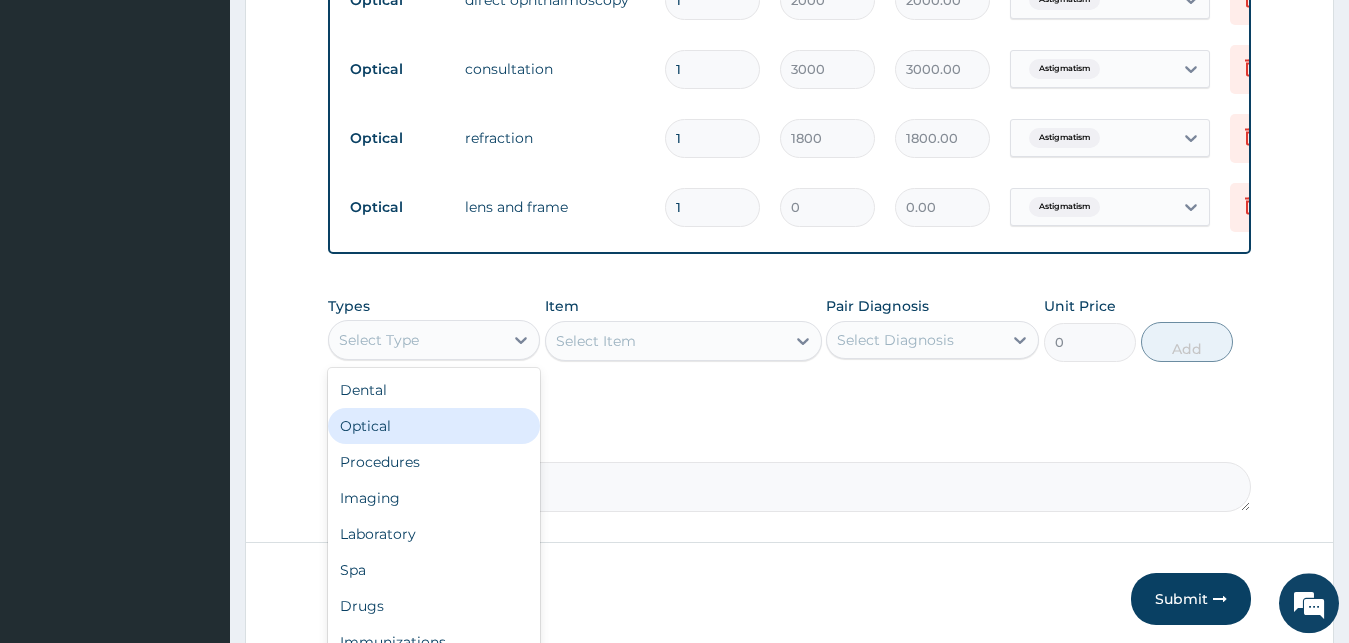click on "Optical" at bounding box center (434, 426) 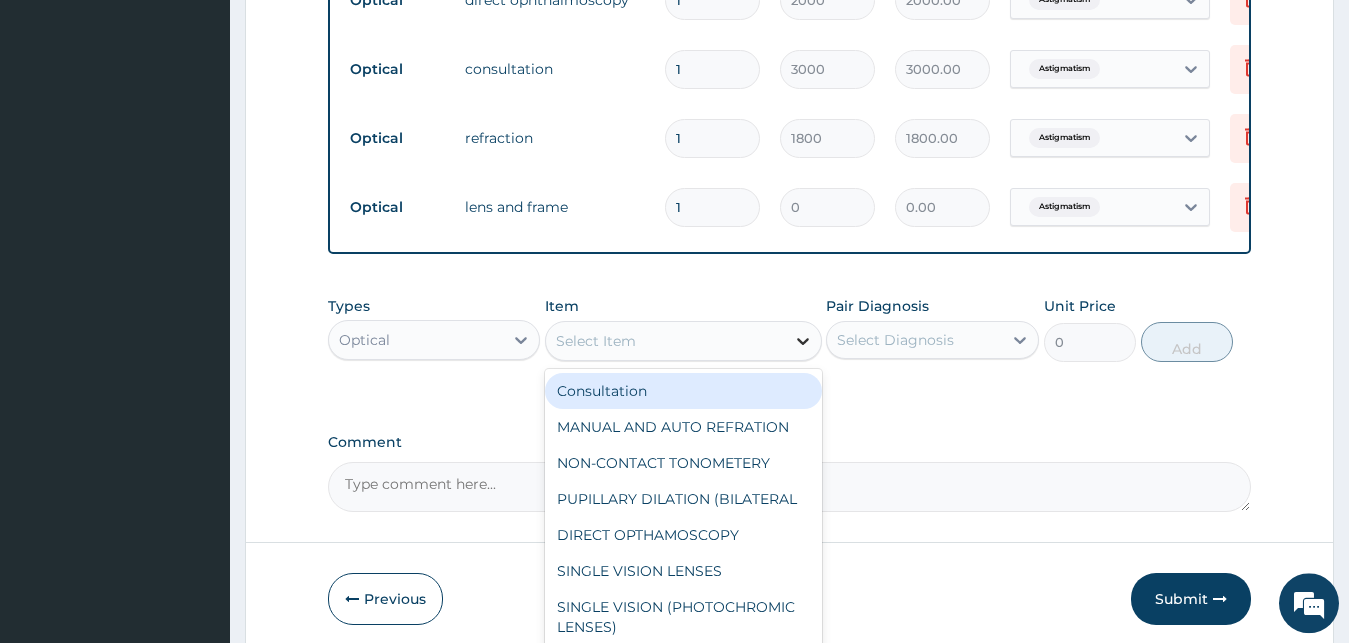 click 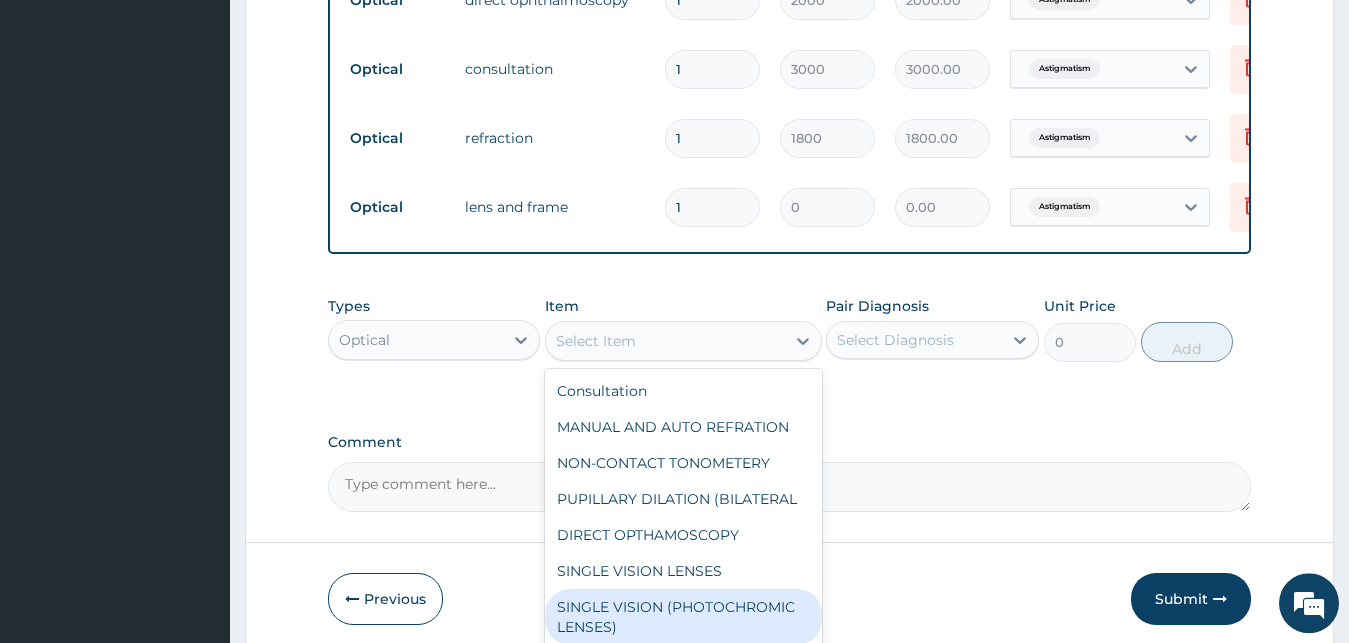 scroll, scrollTop: 270, scrollLeft: 0, axis: vertical 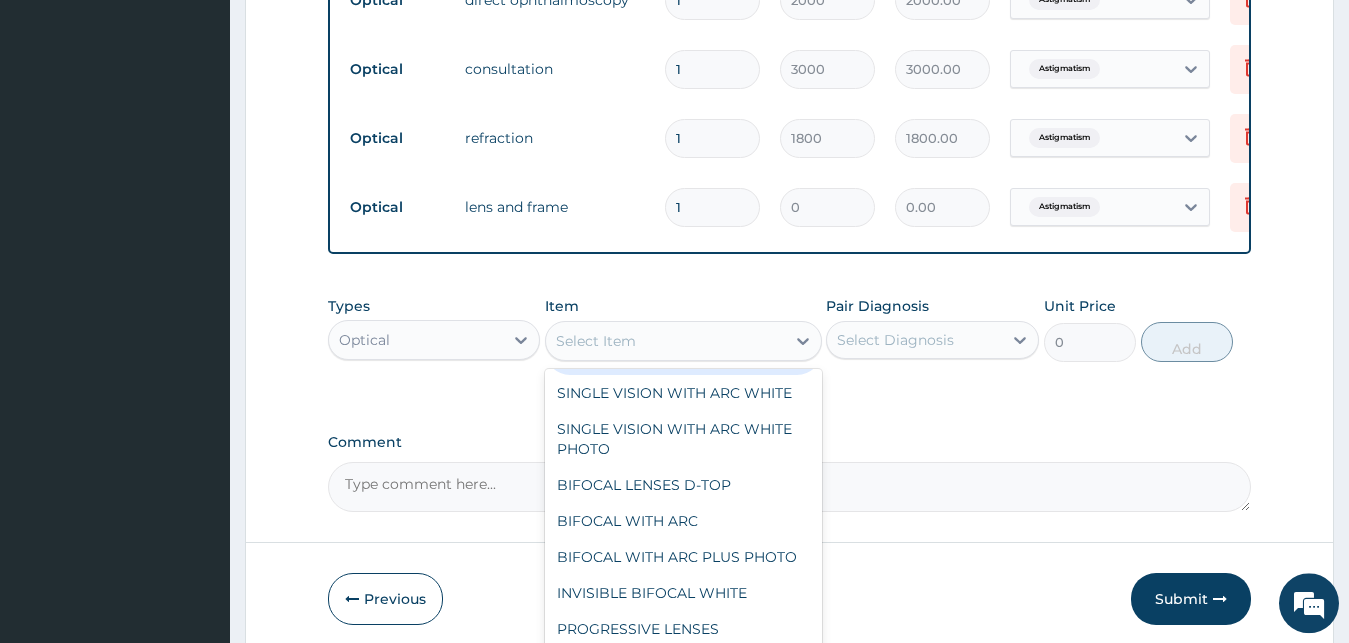 click on "SINGLE VISION (PHOTOCHROMIC LENSES)" at bounding box center [683, 347] 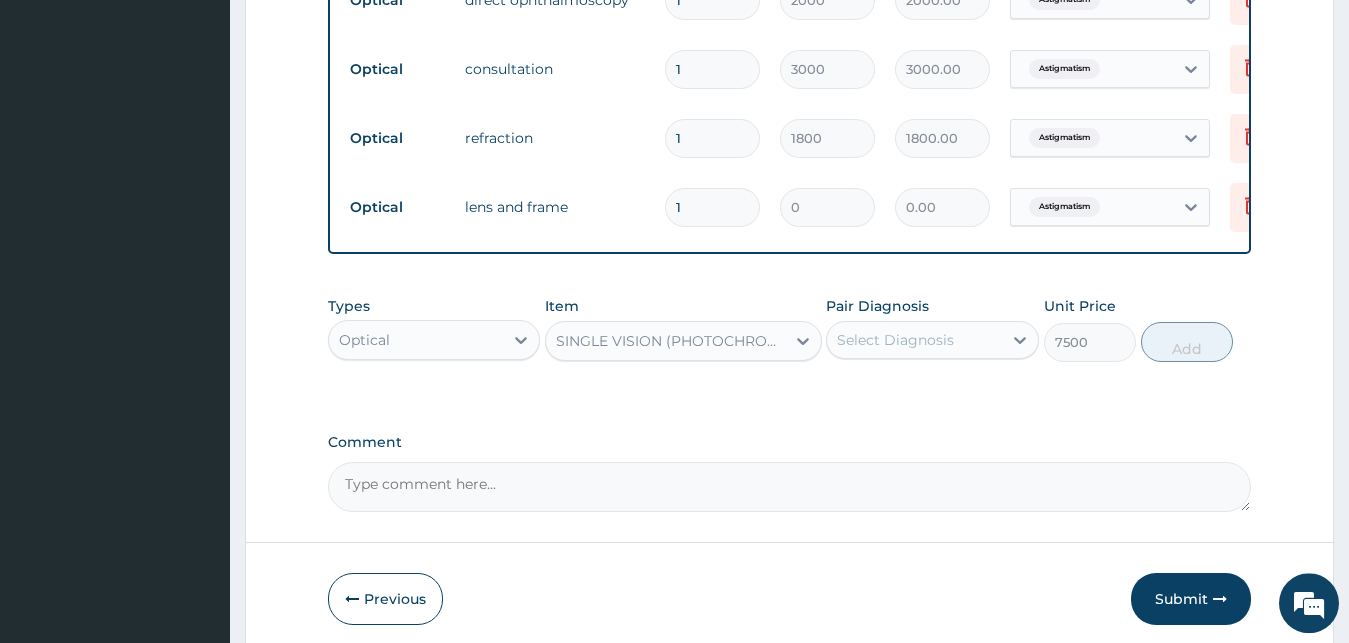 type on "7500" 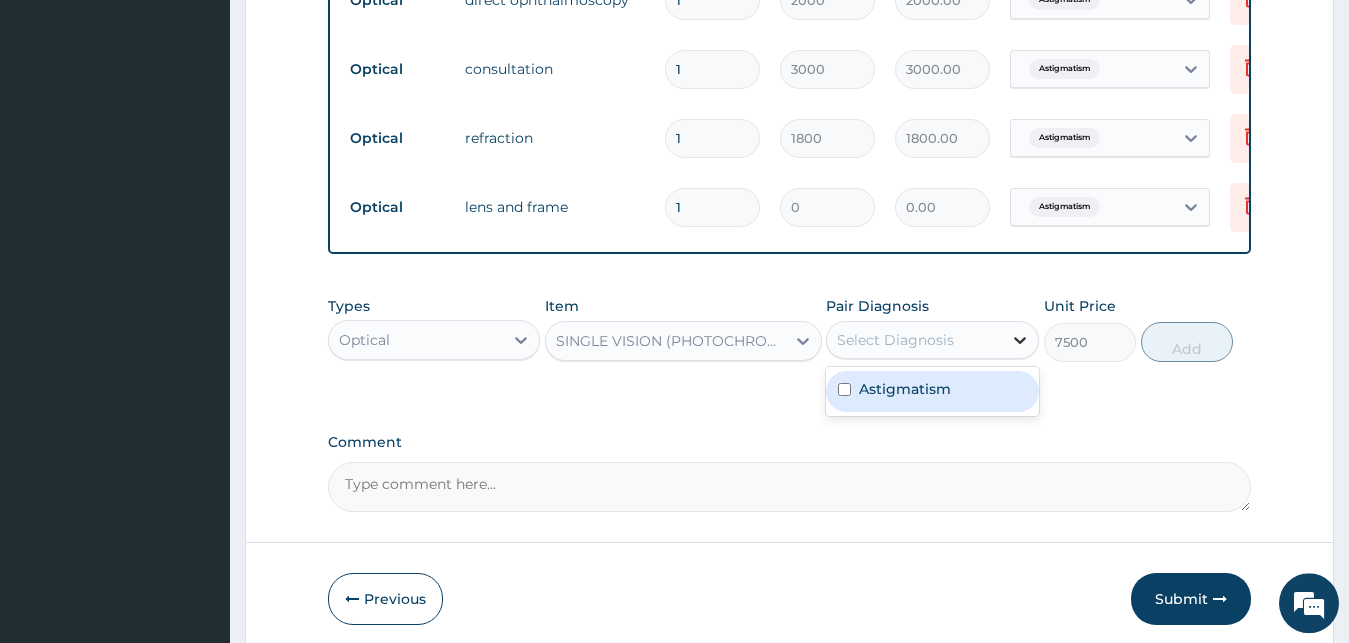 click 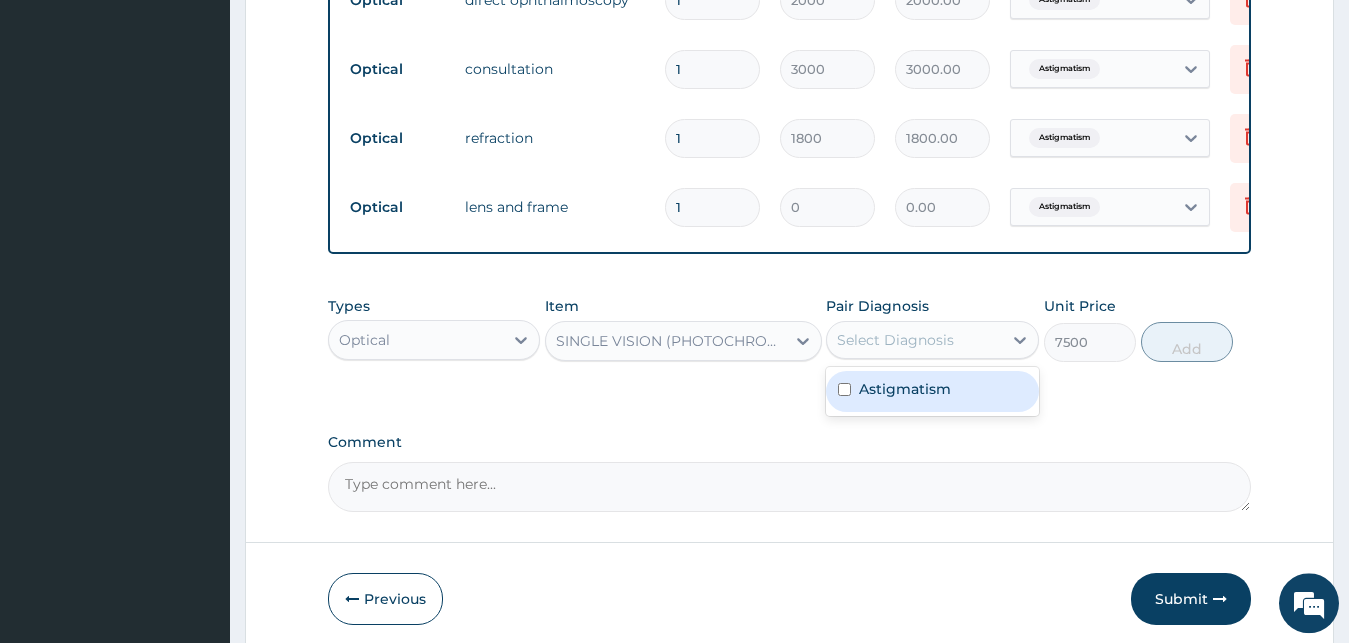 click on "Astigmatism" at bounding box center [932, 391] 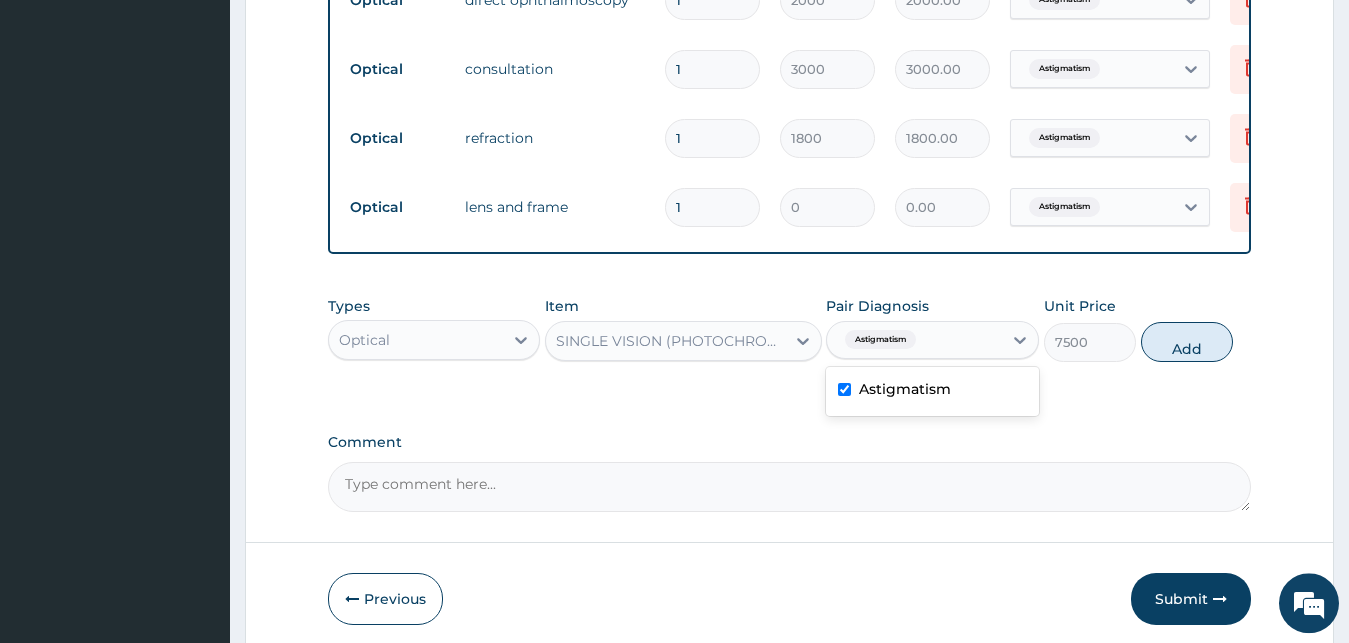 checkbox on "true" 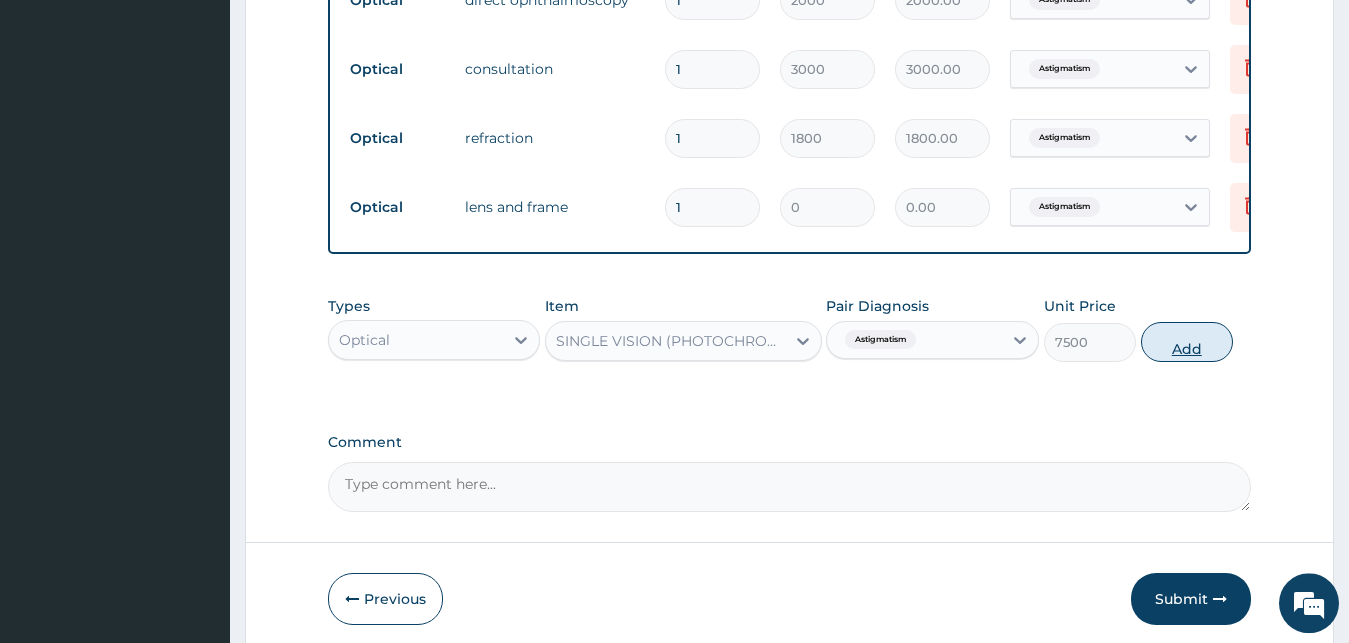click on "Add" at bounding box center [1187, 342] 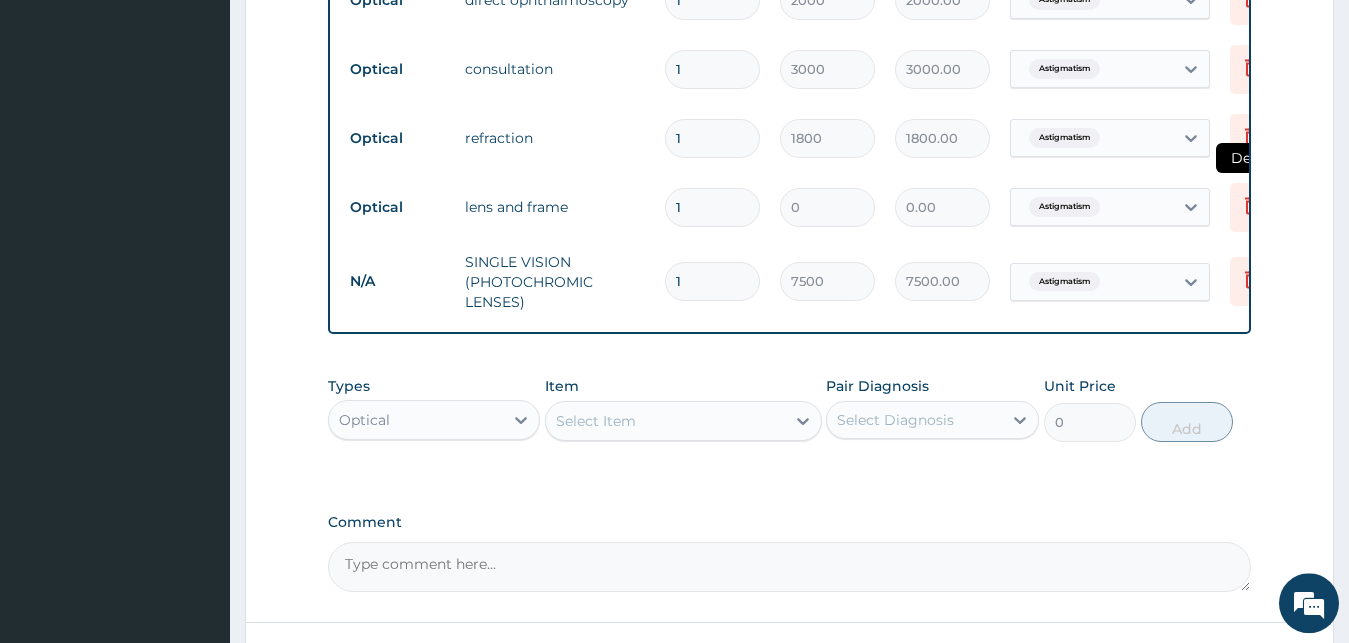 click at bounding box center (1252, 207) 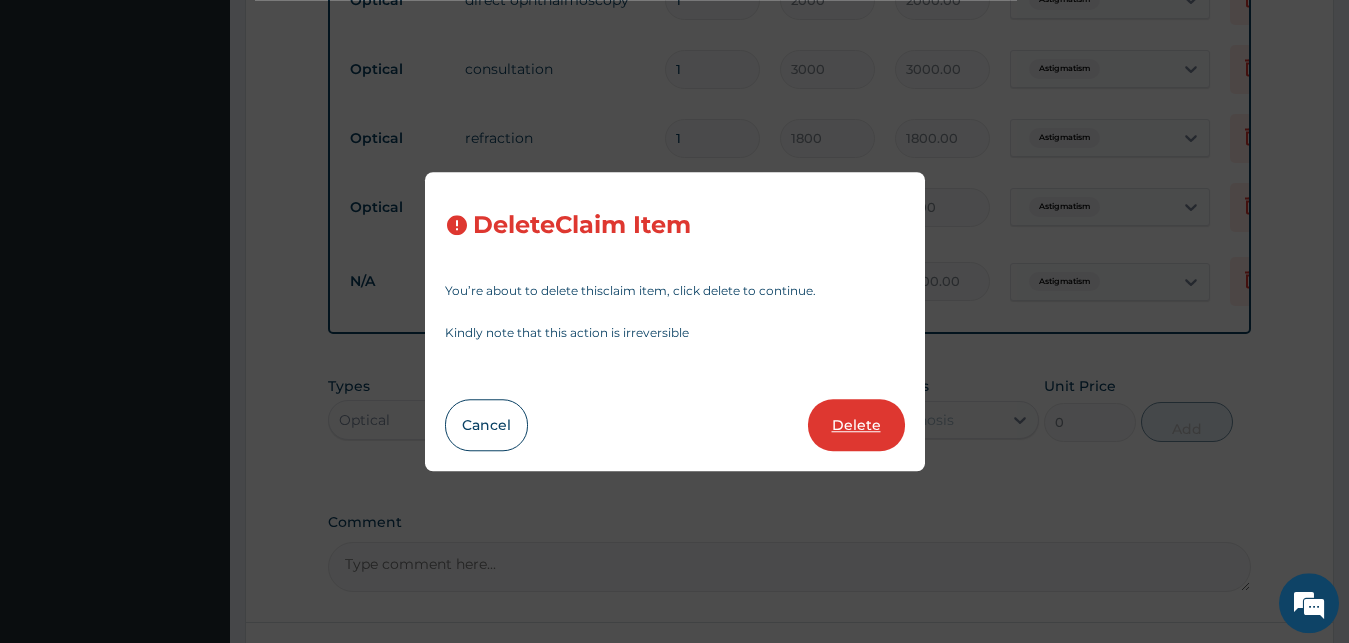 click on "Delete" at bounding box center [856, 425] 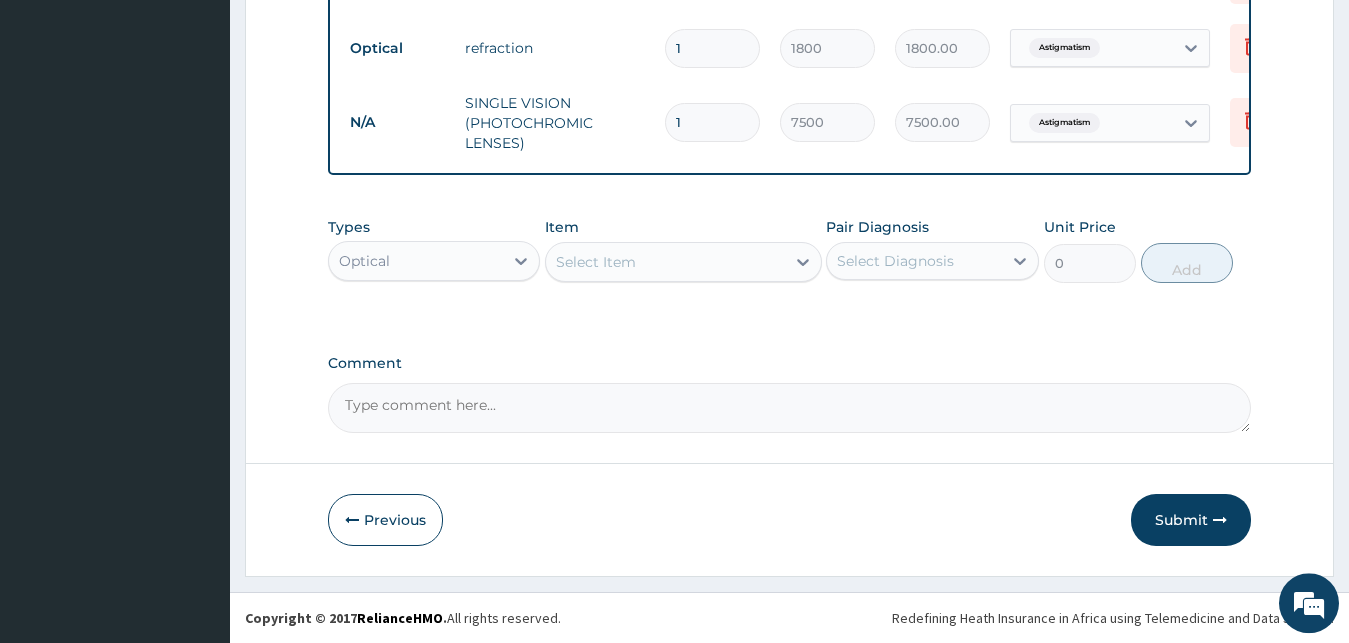 click on "1" at bounding box center [712, 122] 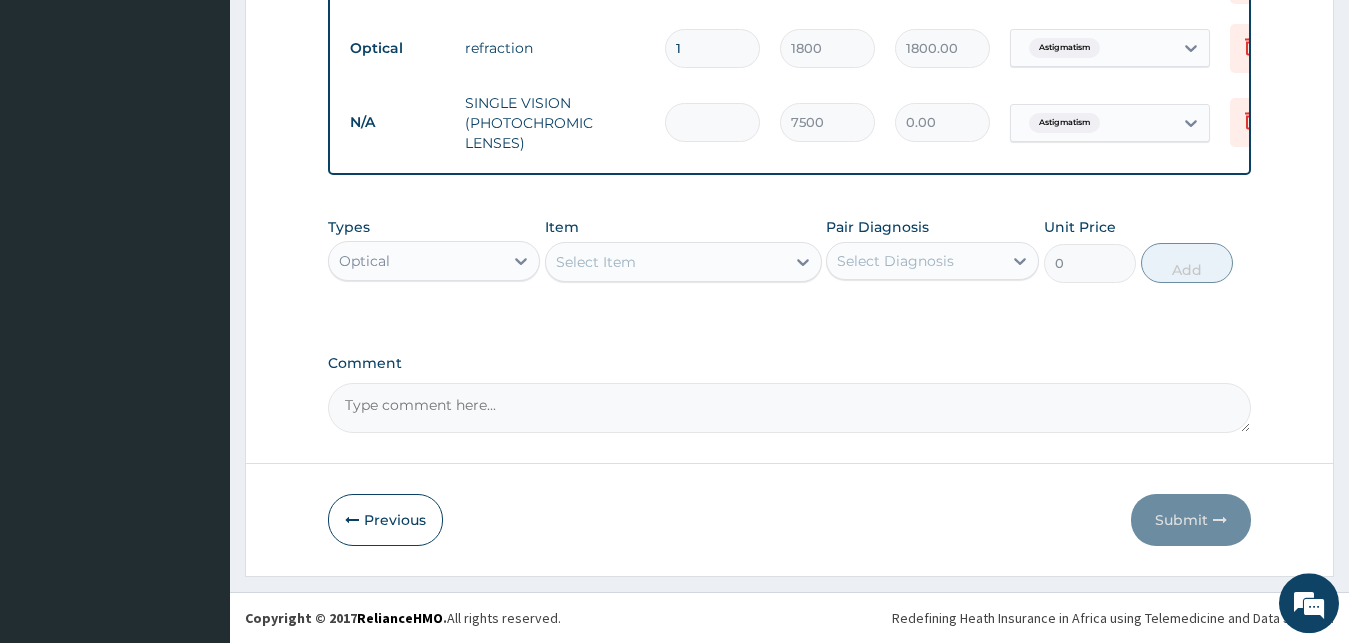 type on "4" 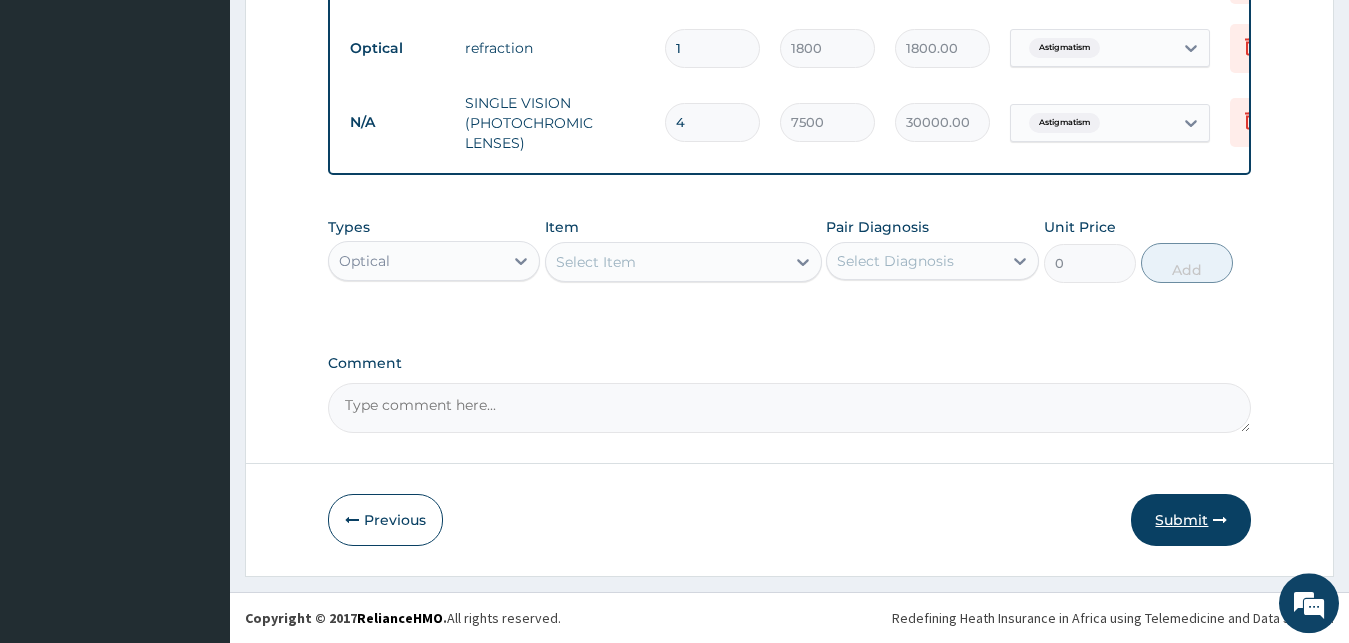 type on "4" 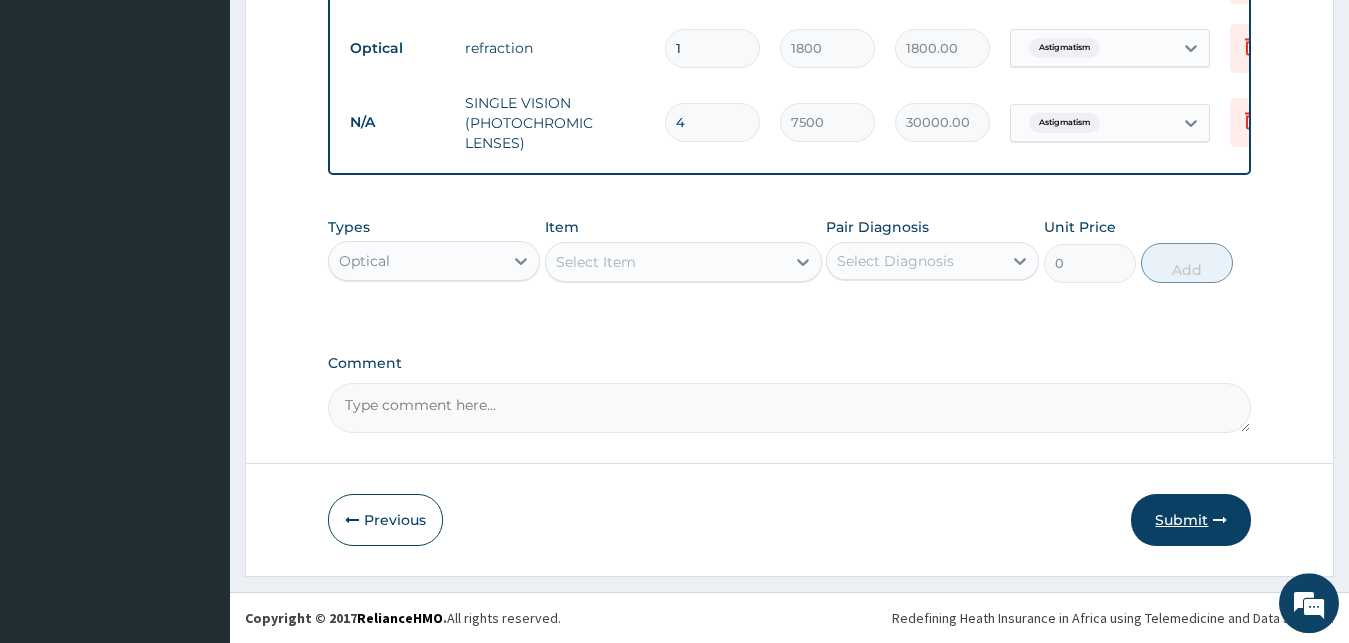click at bounding box center (1220, 520) 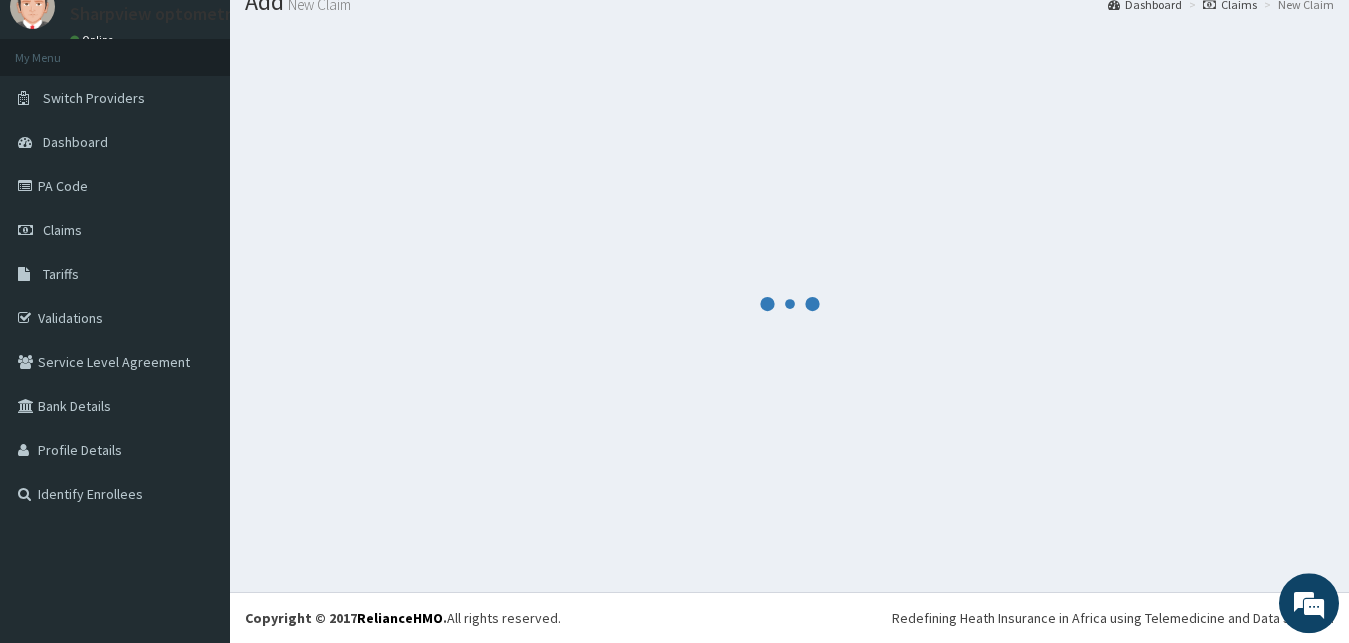scroll, scrollTop: 76, scrollLeft: 0, axis: vertical 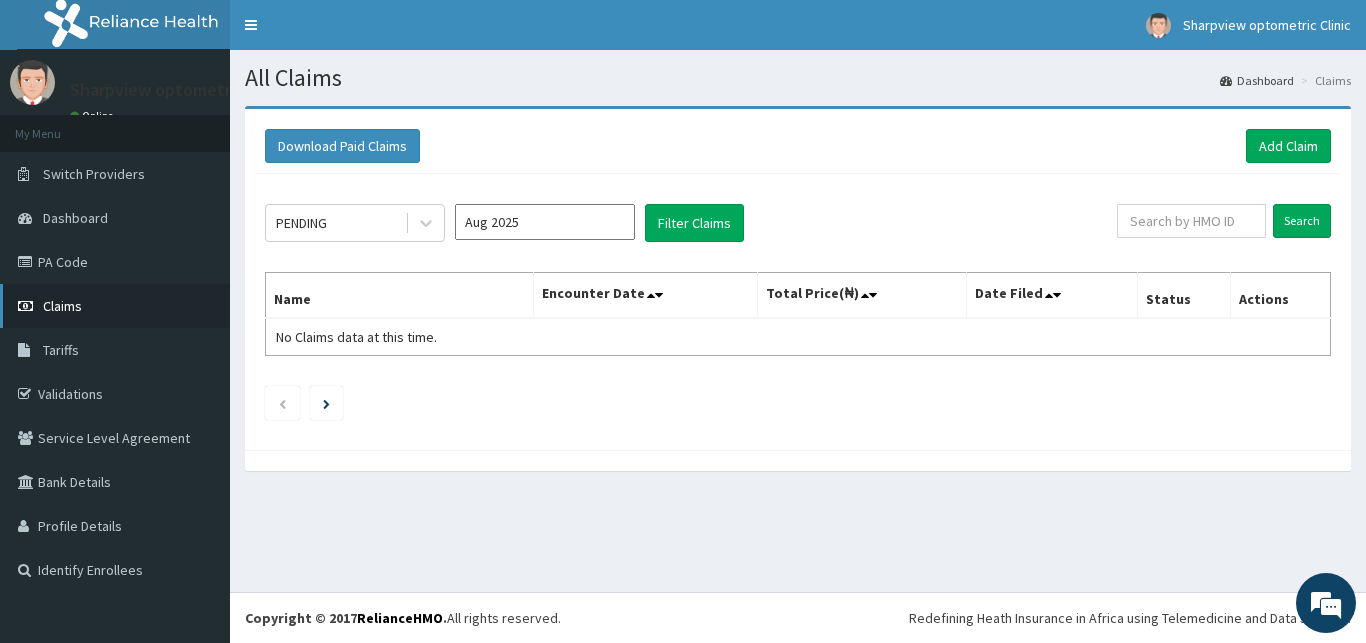 click on "Claims" at bounding box center (62, 306) 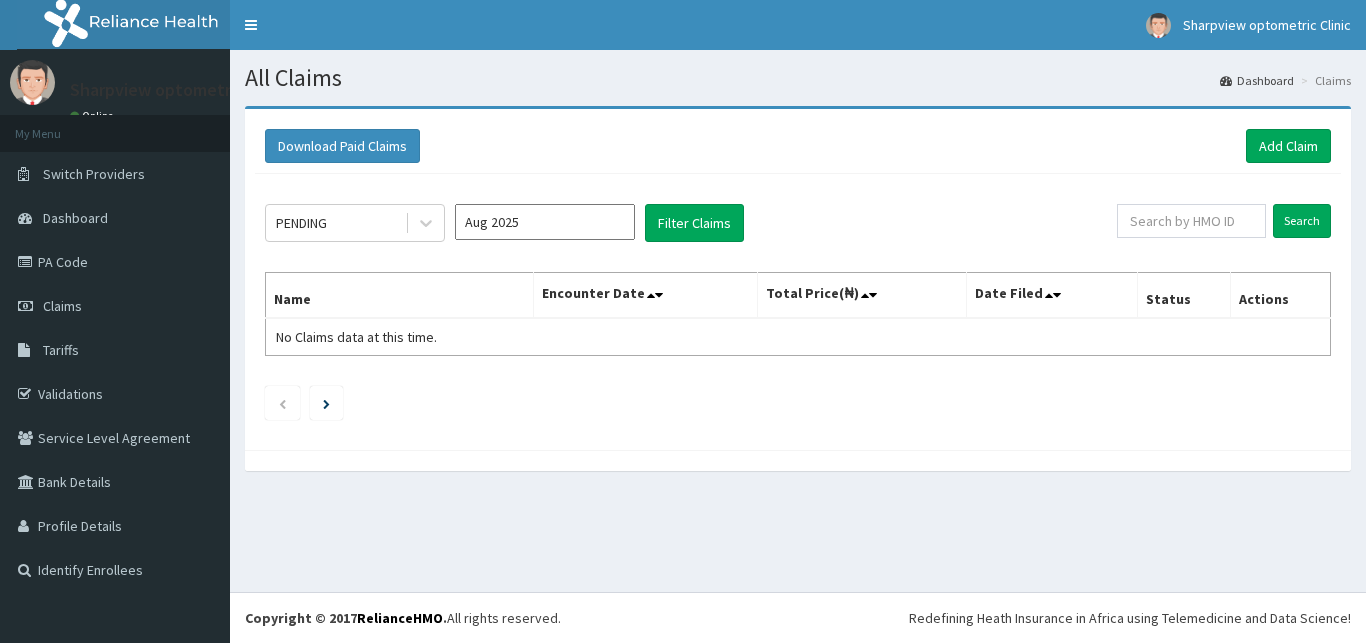 scroll, scrollTop: 0, scrollLeft: 0, axis: both 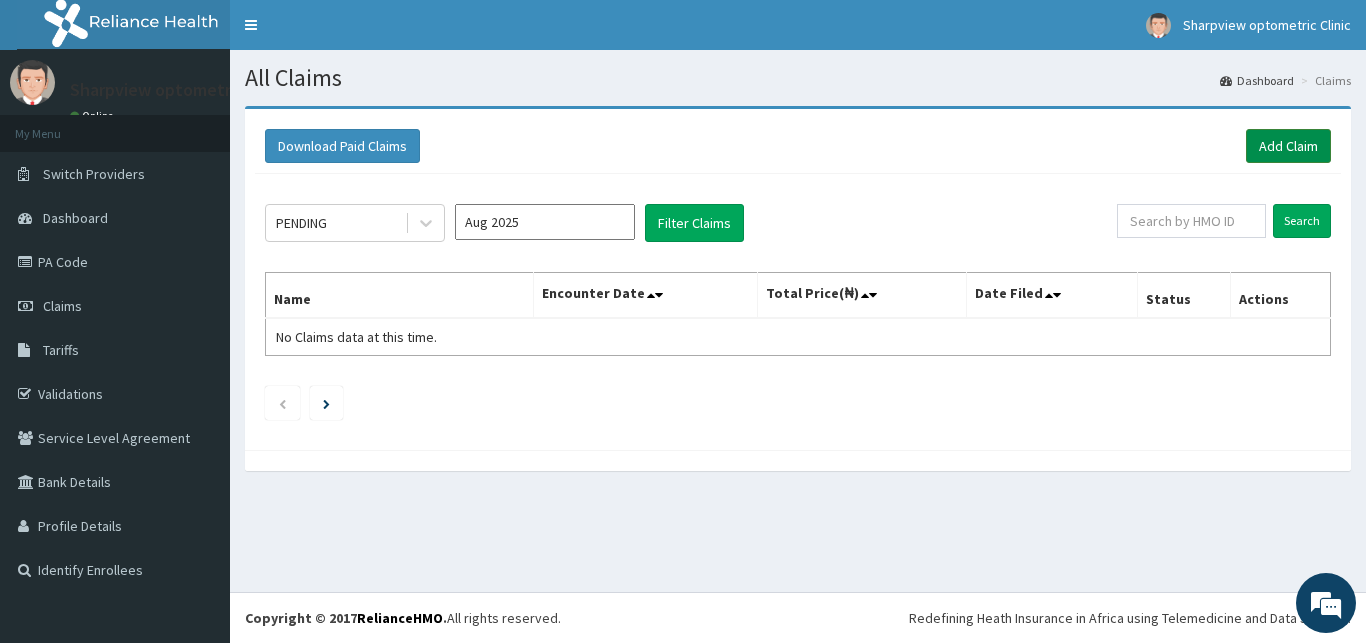 click on "Add Claim" at bounding box center (1288, 146) 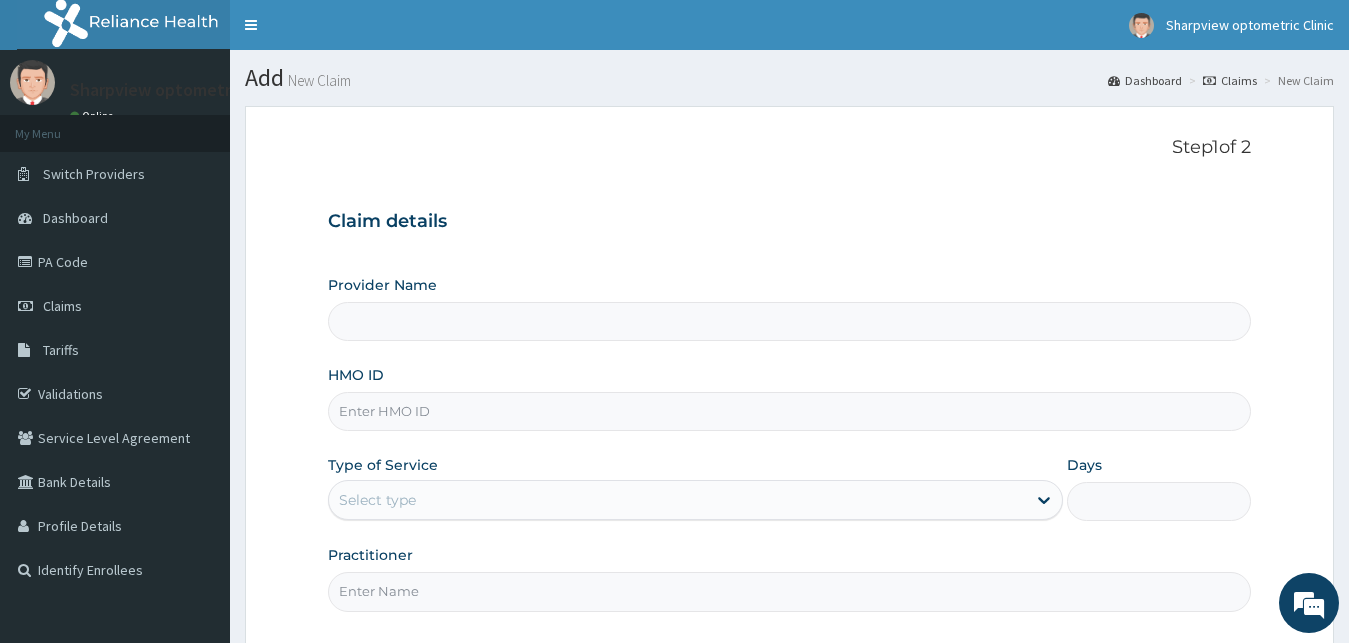 scroll, scrollTop: 0, scrollLeft: 0, axis: both 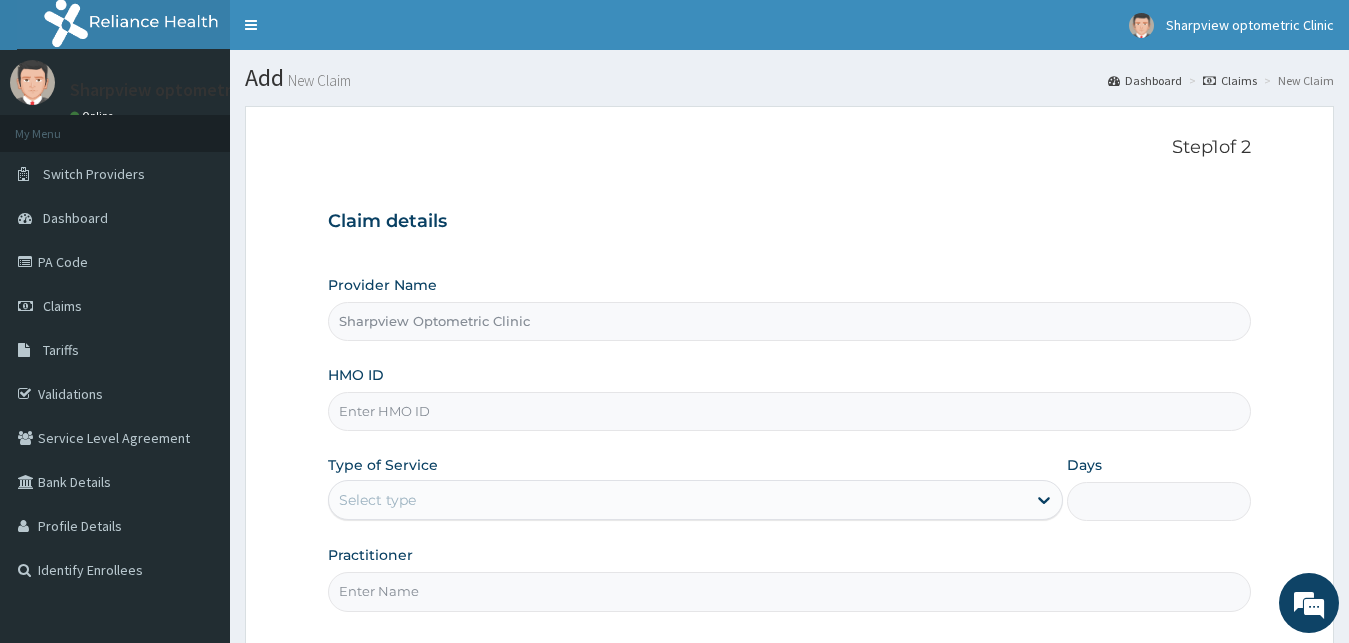 click on "HMO ID" at bounding box center [790, 411] 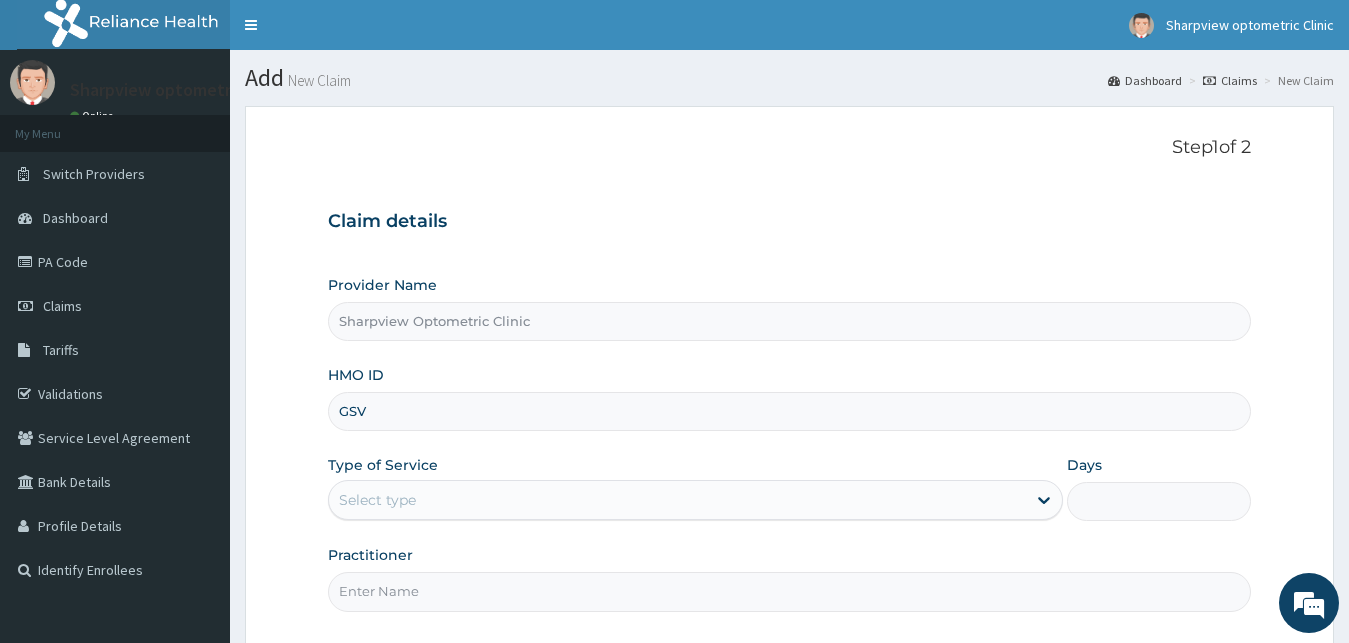 scroll, scrollTop: 0, scrollLeft: 0, axis: both 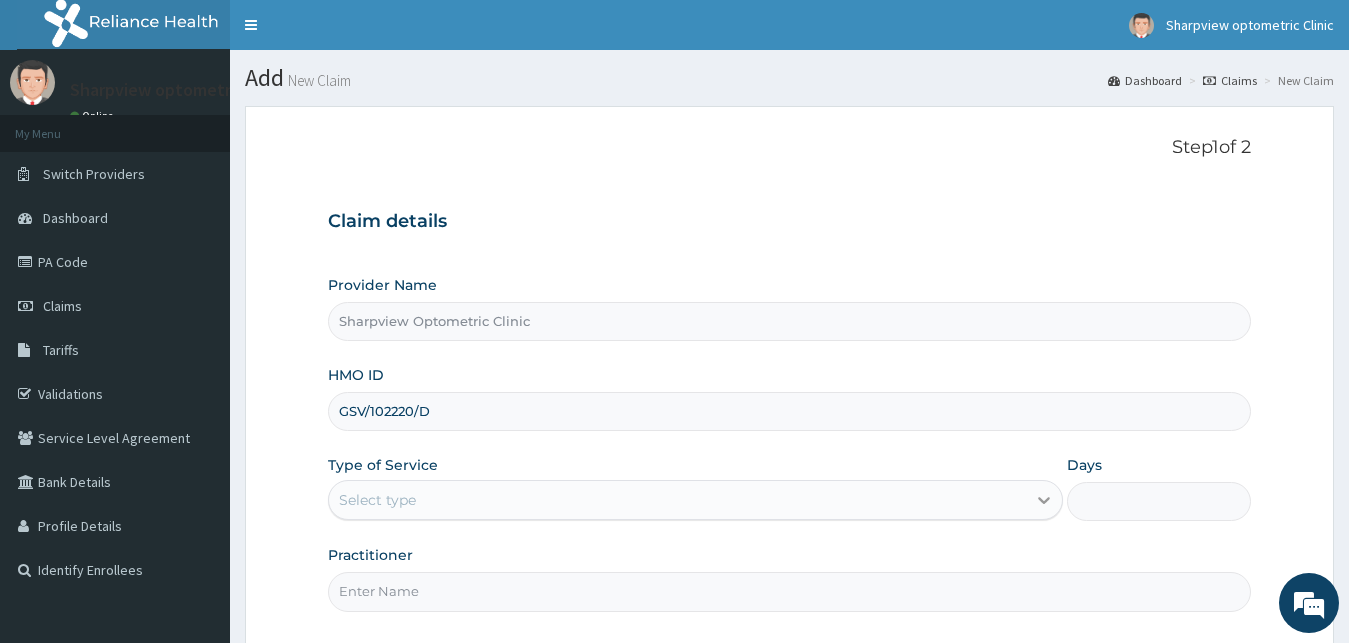 type on "GSV/102220/D" 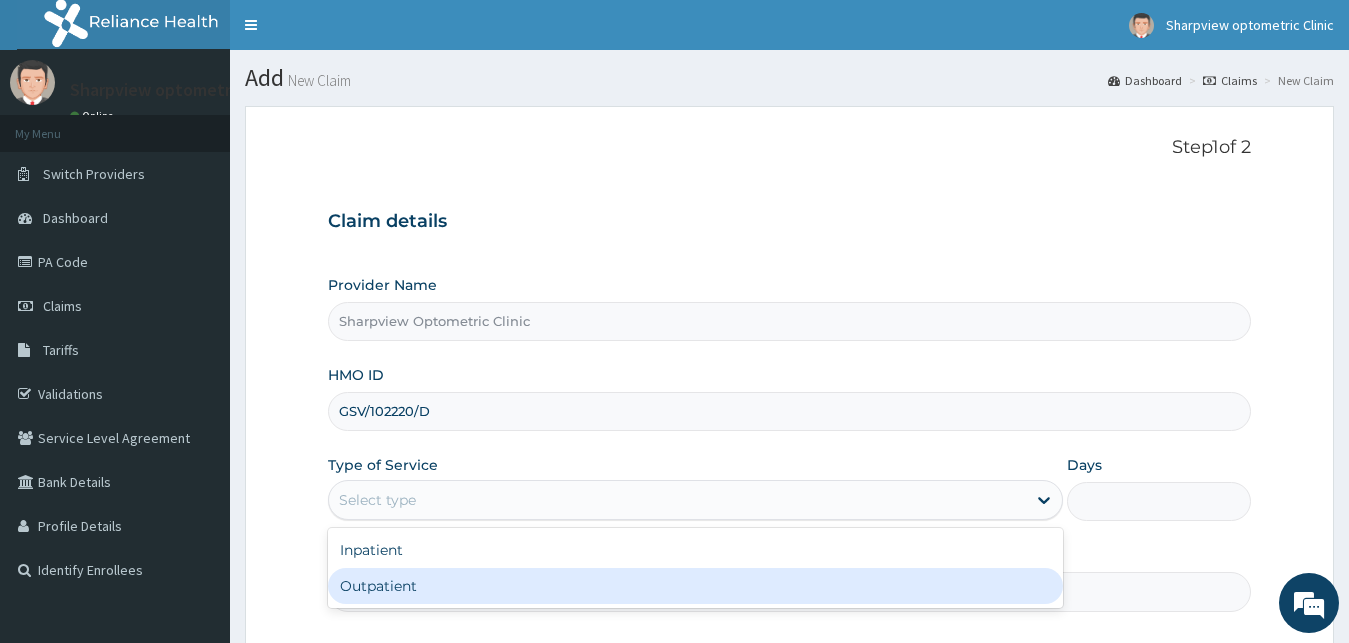 click on "Outpatient" at bounding box center [696, 586] 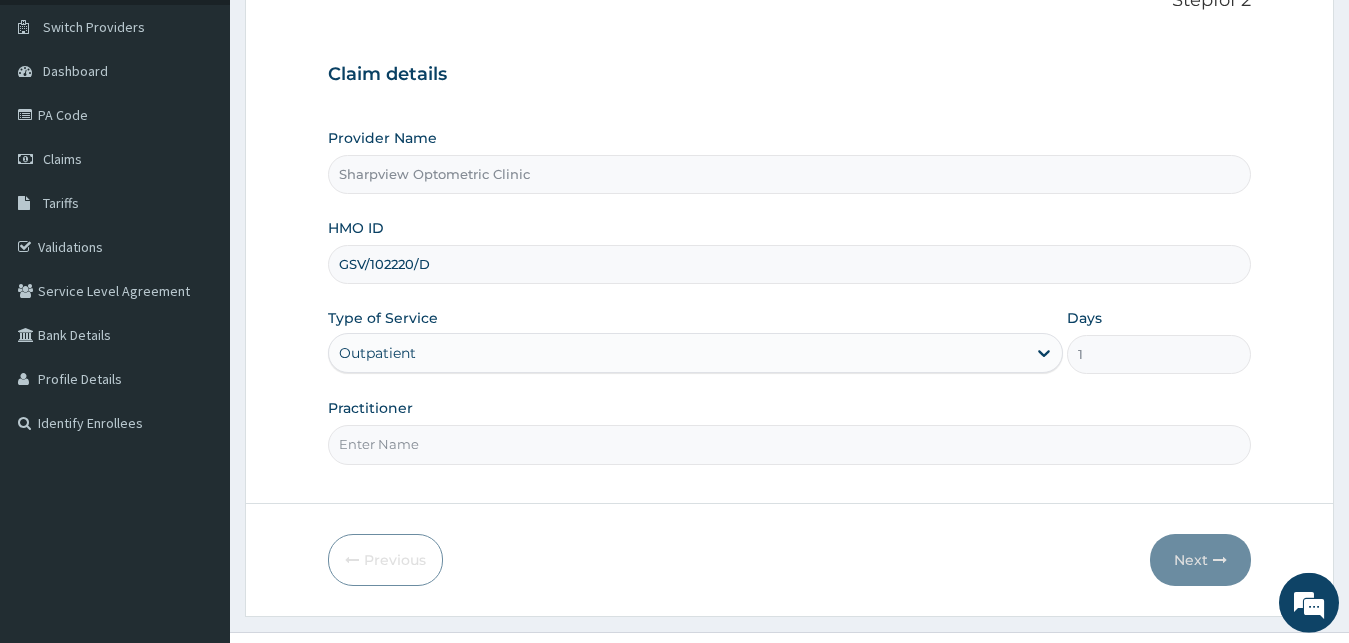 scroll, scrollTop: 187, scrollLeft: 0, axis: vertical 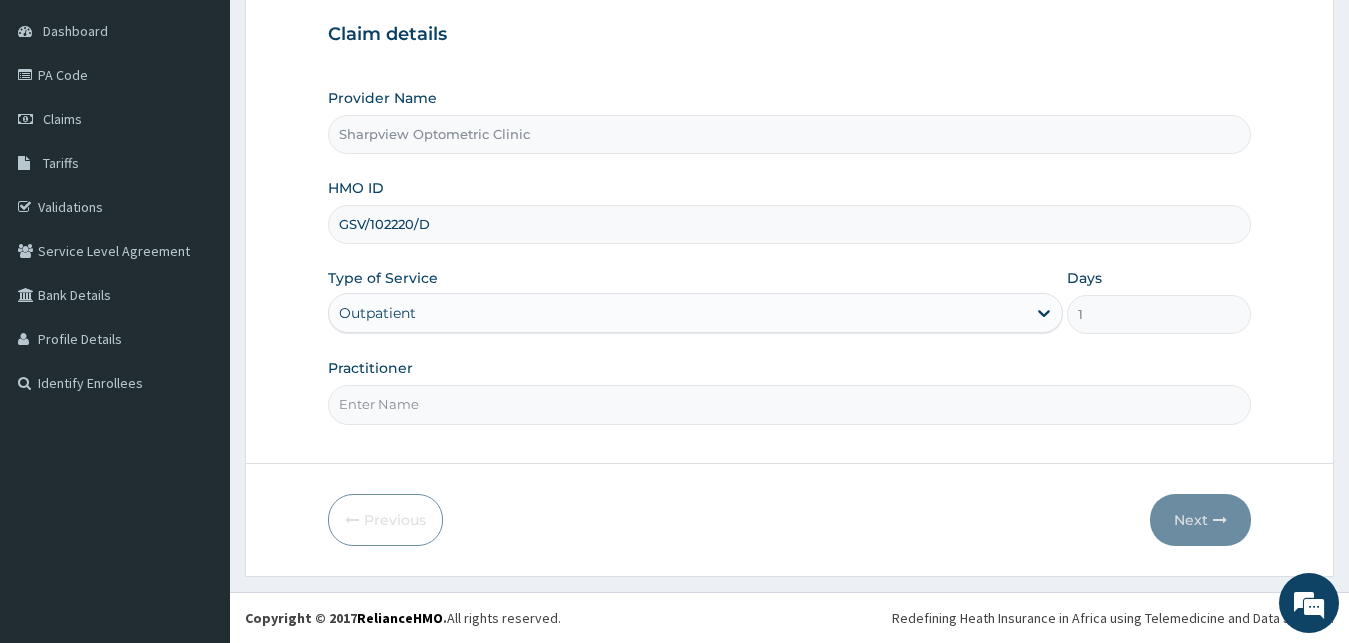 click on "Practitioner" at bounding box center [790, 404] 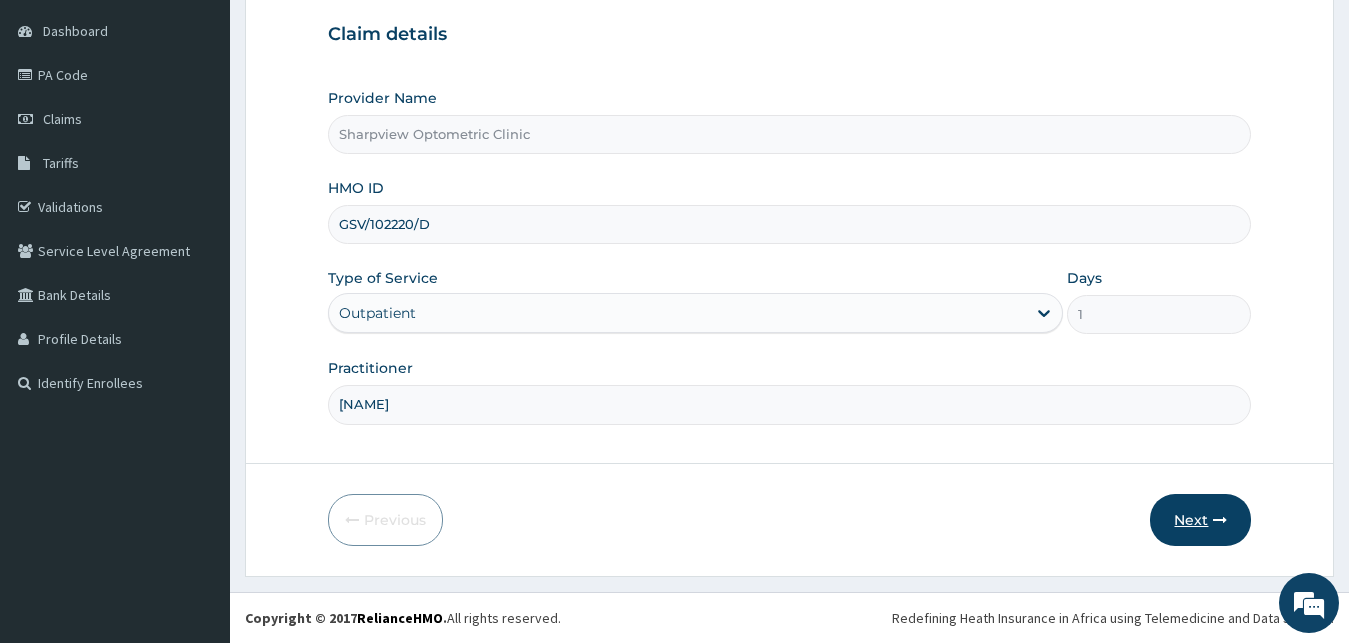 type on "DR SURPRISE" 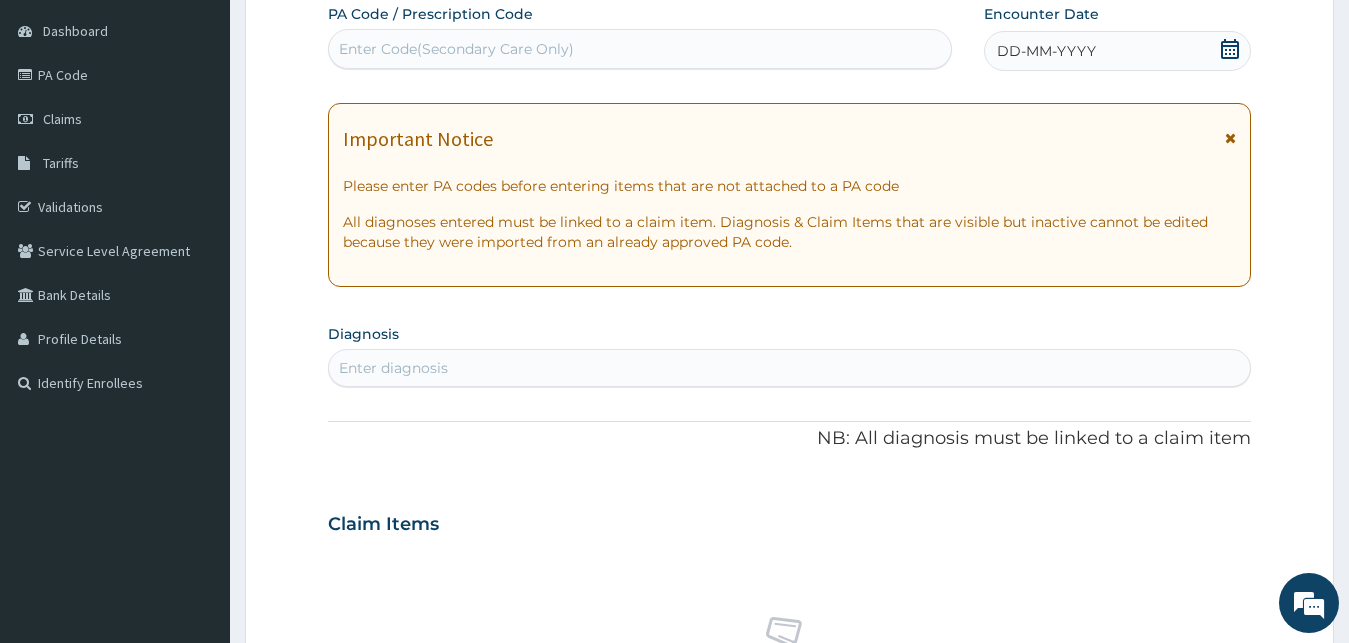 click on "Enter Code(Secondary Care Only)" at bounding box center (640, 49) 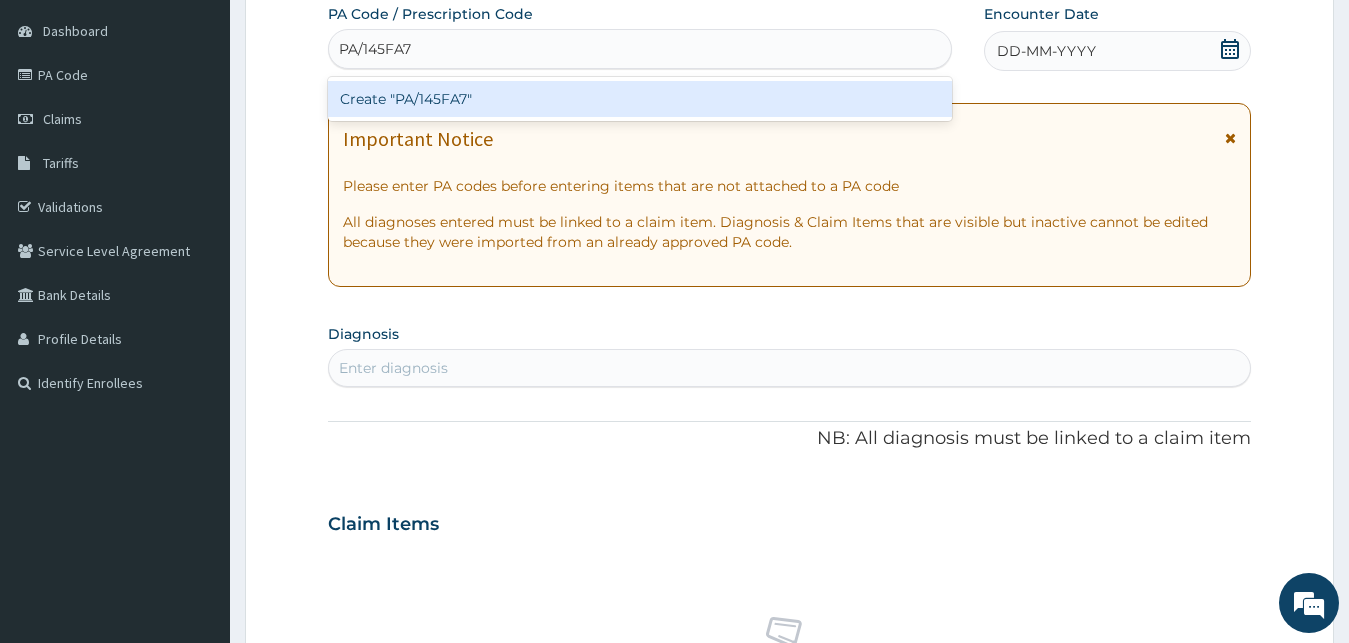 type on "PA/145FA7" 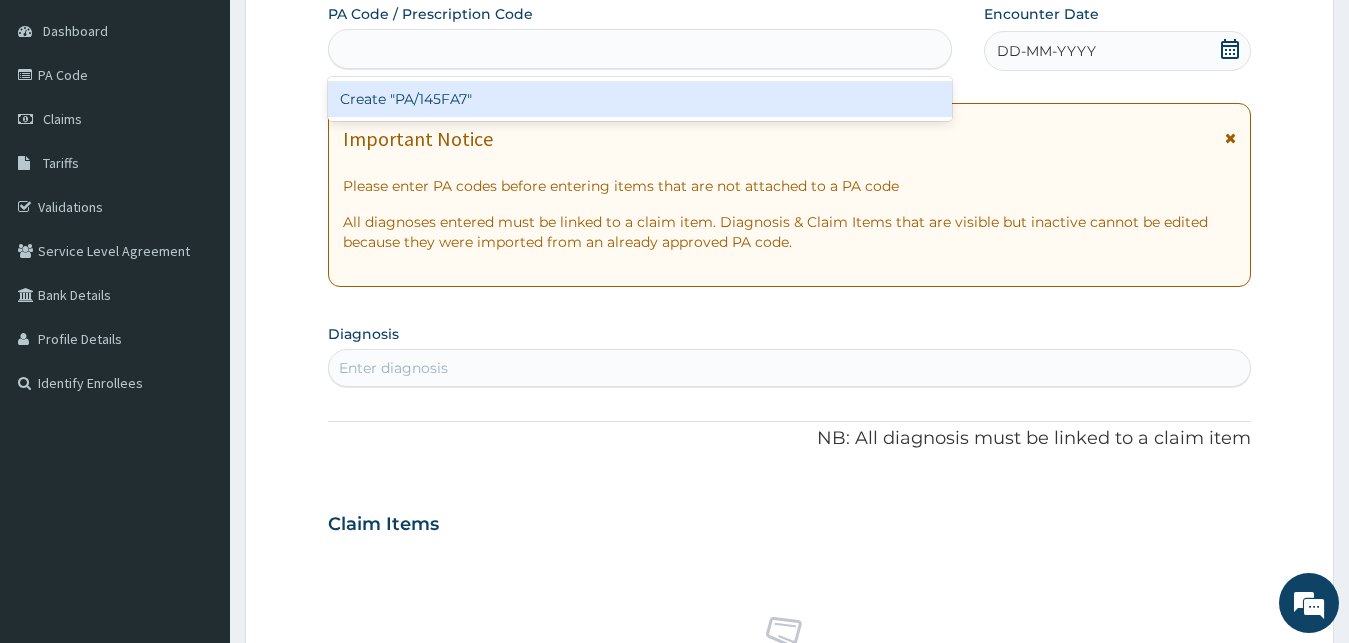 click on "PA Code / Prescription Code option Create "PA/145FA7" focused, 1 of 1. 1 result available for search term PA/145FA7. Use Up and Down to choose options, press Enter to select the currently focused option, press Escape to exit the menu, press Tab to select the option and exit the menu. PA/145FA7 Create "PA/145FA7" Encounter Date DD-MM-YYYY Important Notice Please enter PA codes before entering items that are not attached to a PA code   All diagnoses entered must be linked to a claim item. Diagnosis & Claim Items that are visible but inactive cannot be edited because they were imported from an already approved PA code. Diagnosis Enter diagnosis NB: All diagnosis must be linked to a claim item Claim Items No claim item Types Select Type Item Select Item Pair Diagnosis Select Diagnosis Unit Price 0 Add Comment" at bounding box center [790, 521] 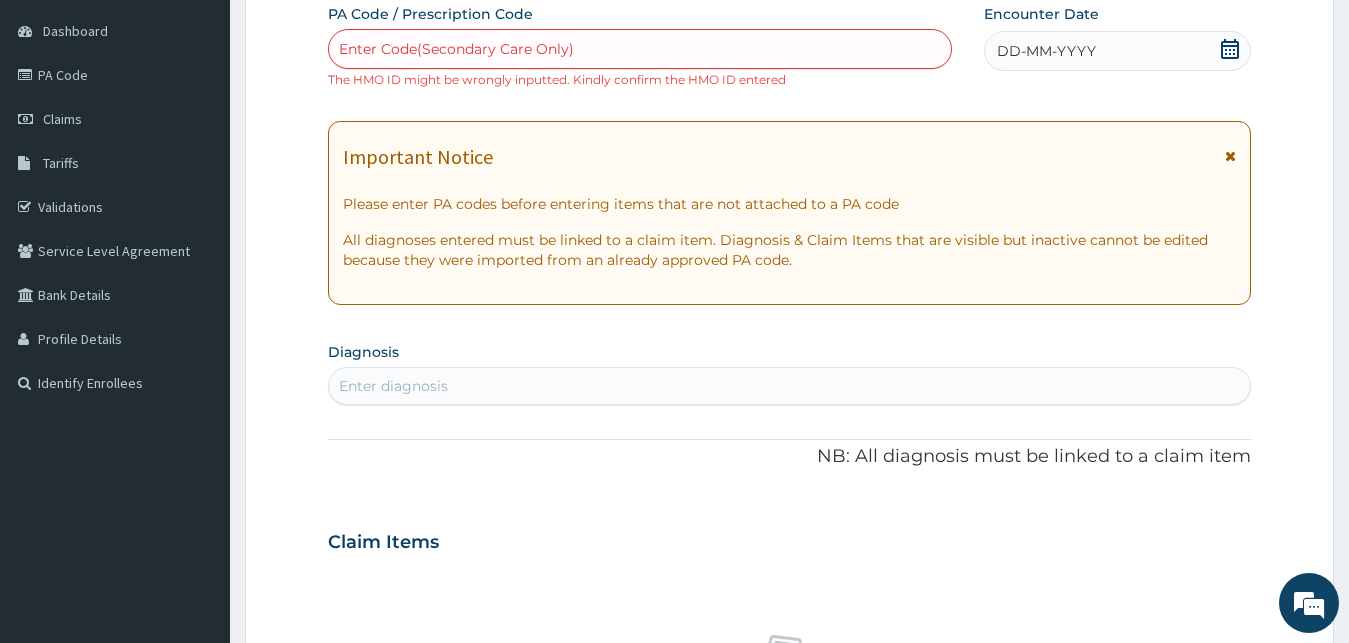 click on "Enter Code(Secondary Care Only)" at bounding box center (640, 49) 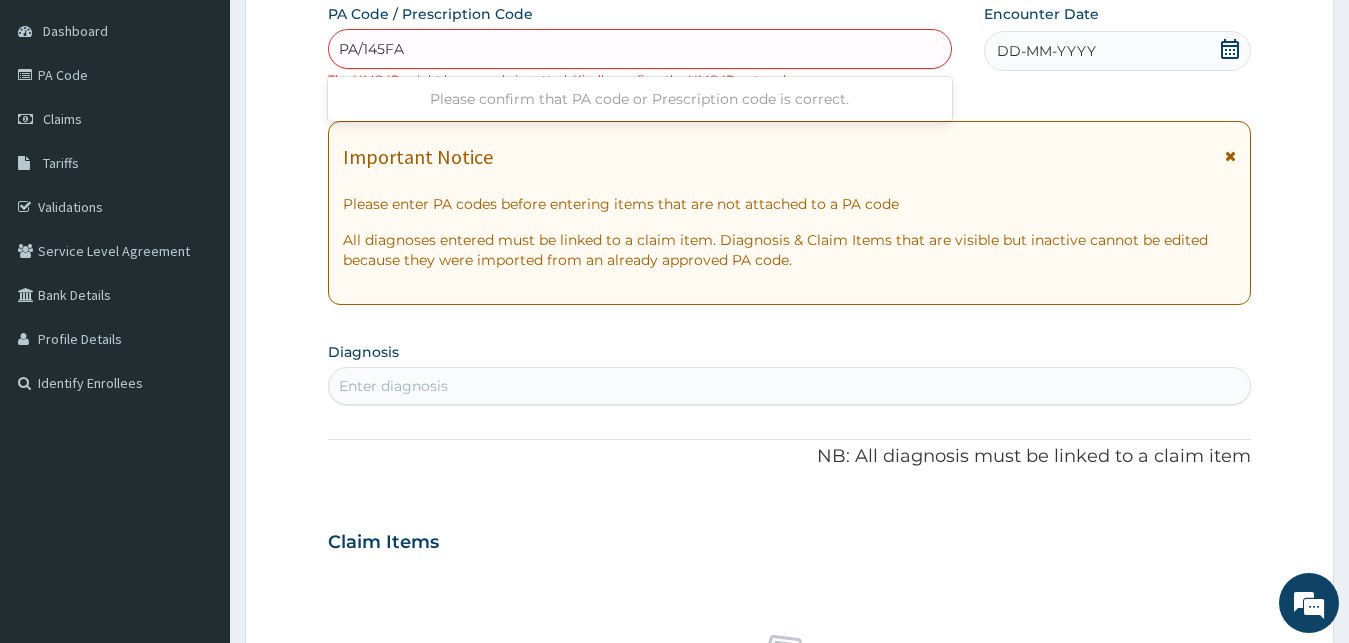 type on "PA/145FA7" 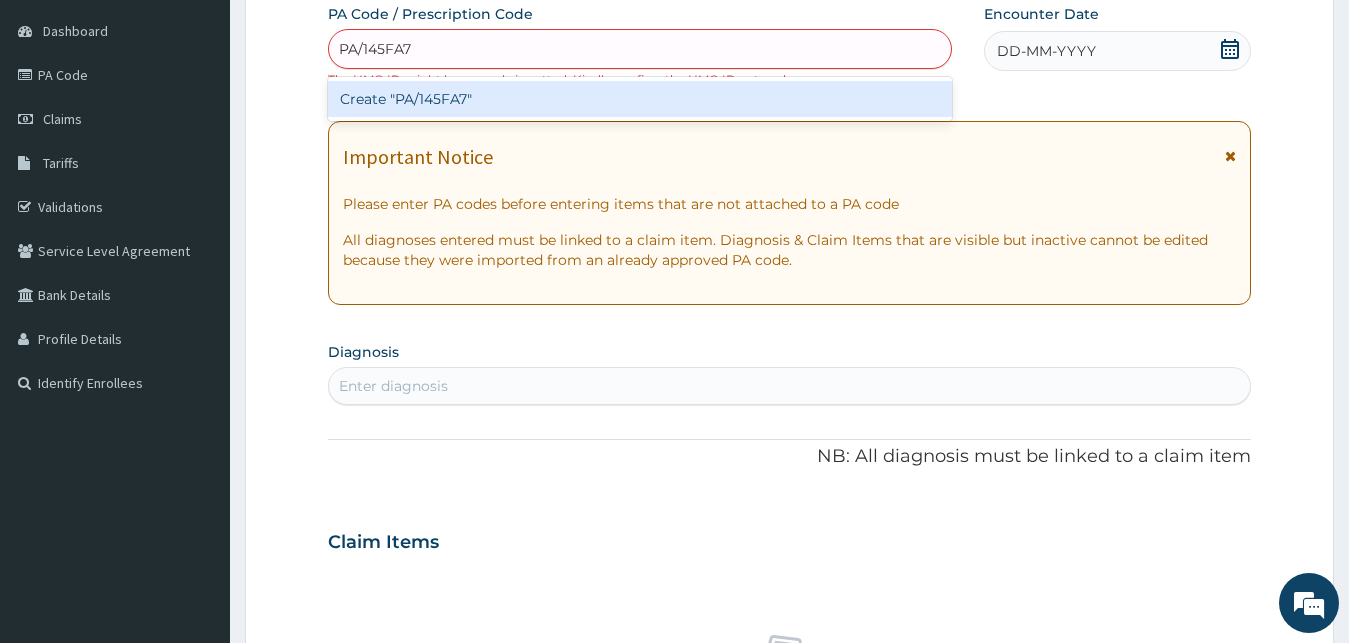 click on "Create "PA/145FA7"" at bounding box center [640, 99] 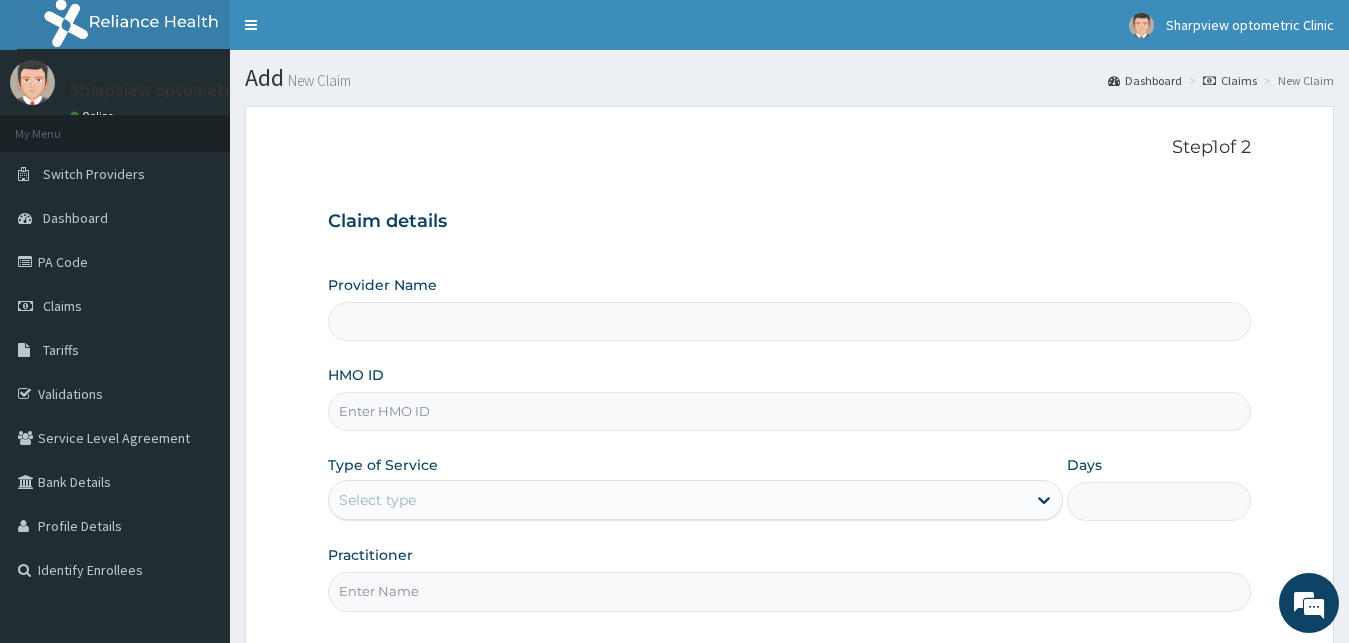 scroll, scrollTop: 76, scrollLeft: 0, axis: vertical 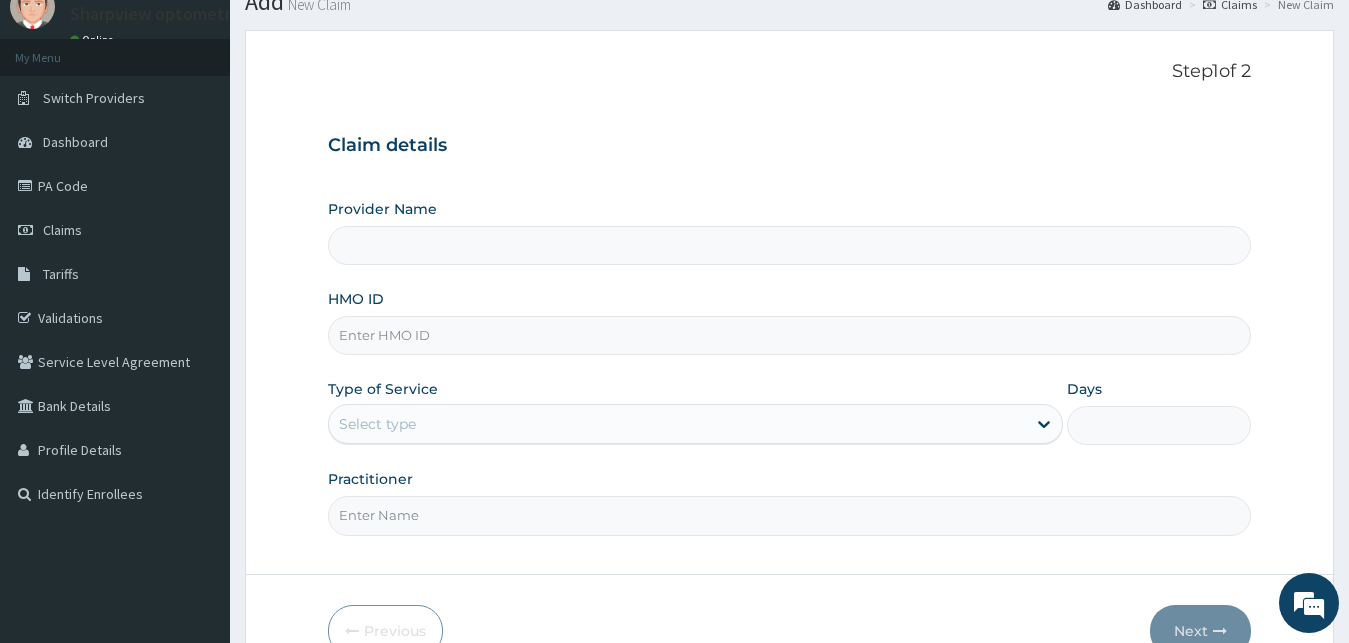 type on "Sharpview Optometric Clinic" 